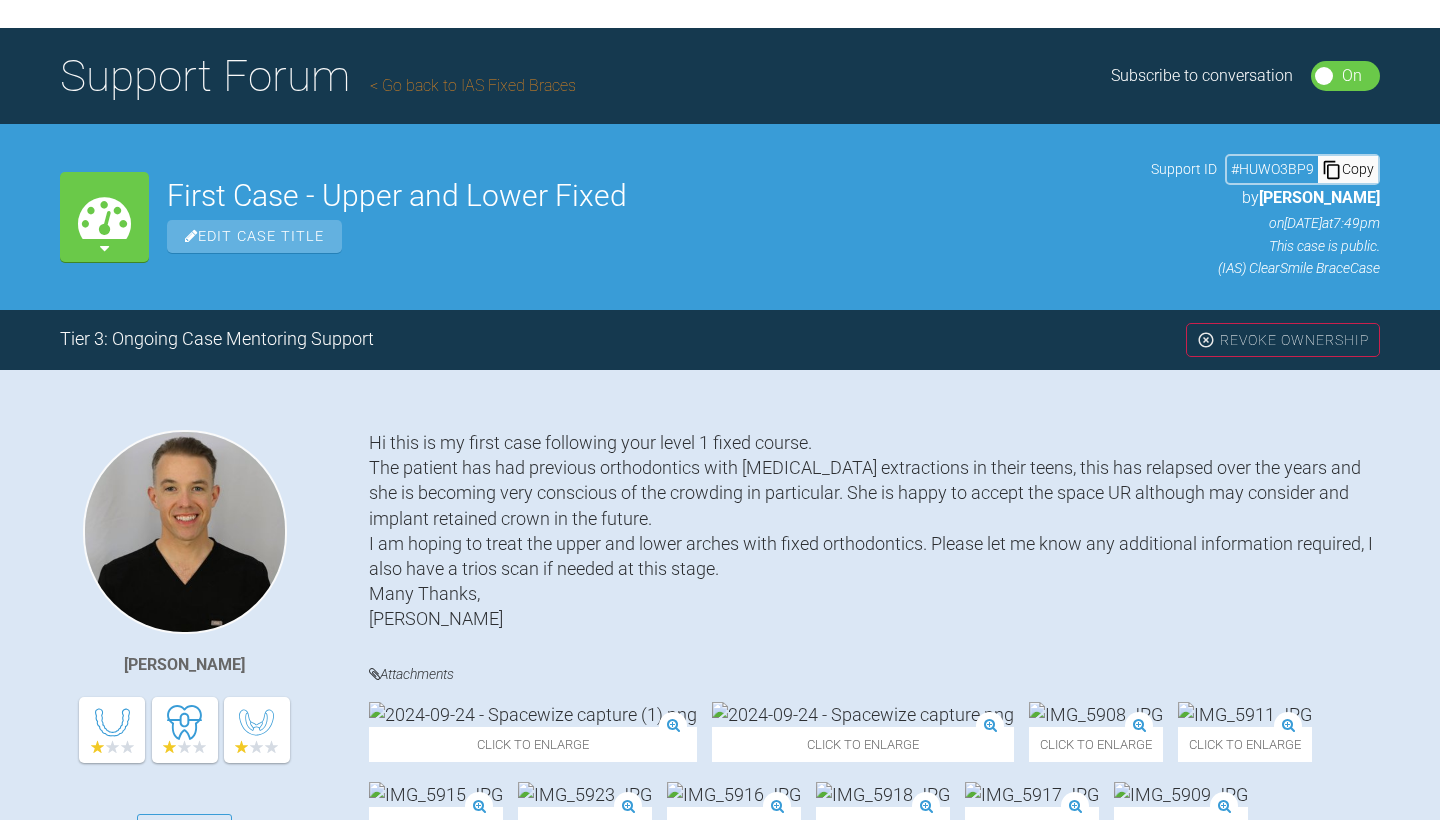 scroll, scrollTop: 0, scrollLeft: 0, axis: both 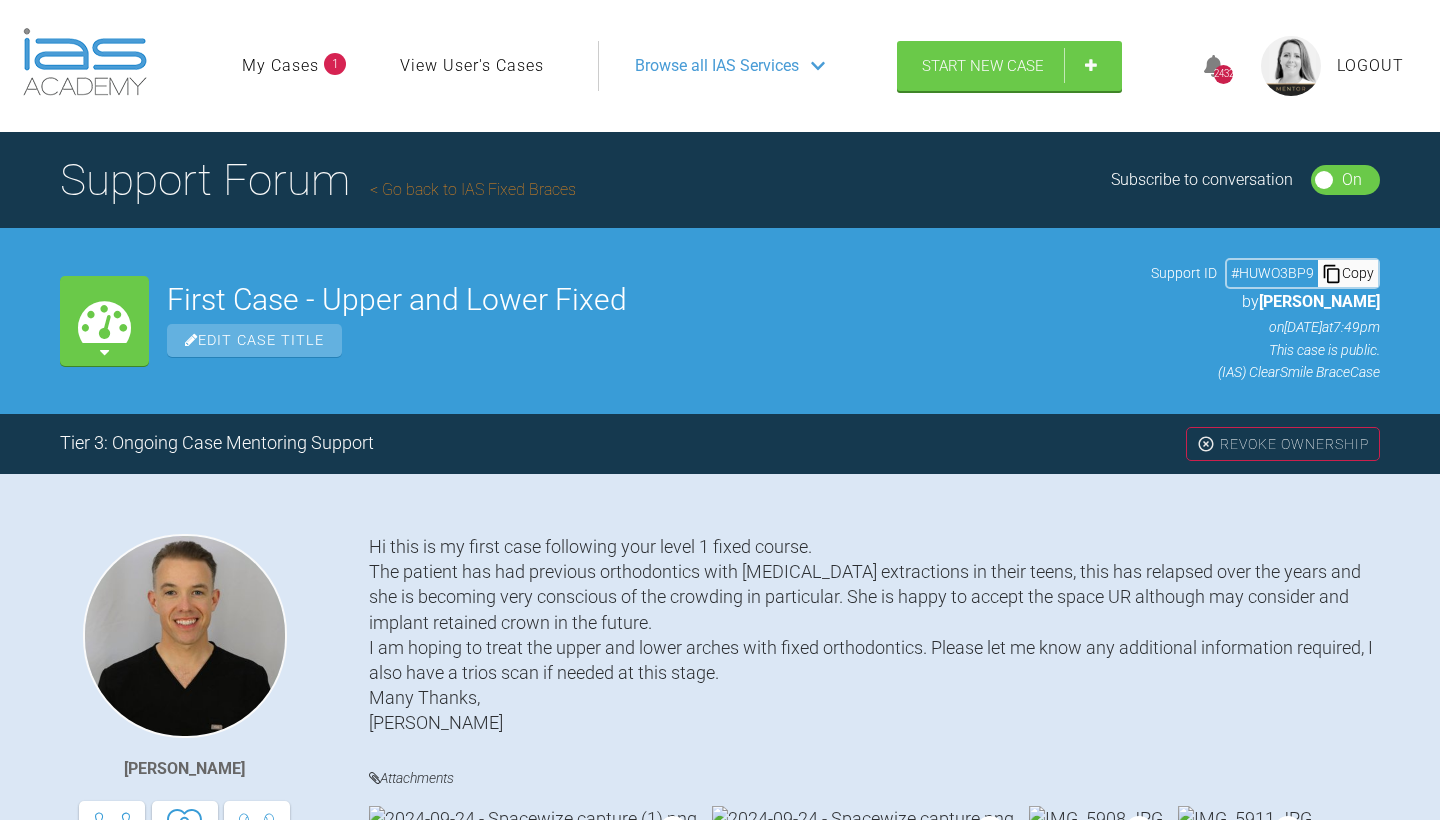 click on "Go back to IAS Fixed Braces" at bounding box center [473, 189] 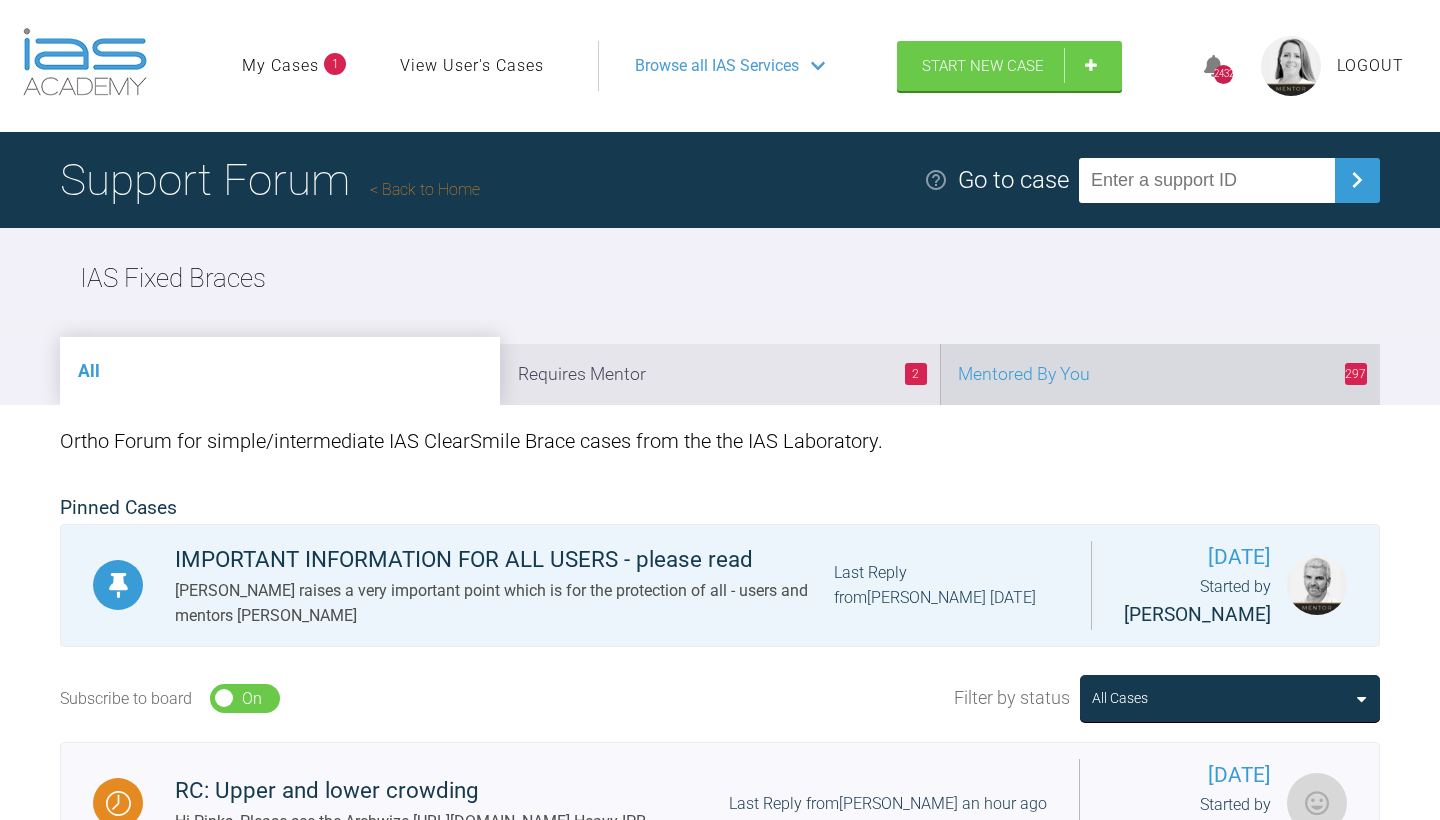 click on "297 Mentored By You" at bounding box center (1160, 374) 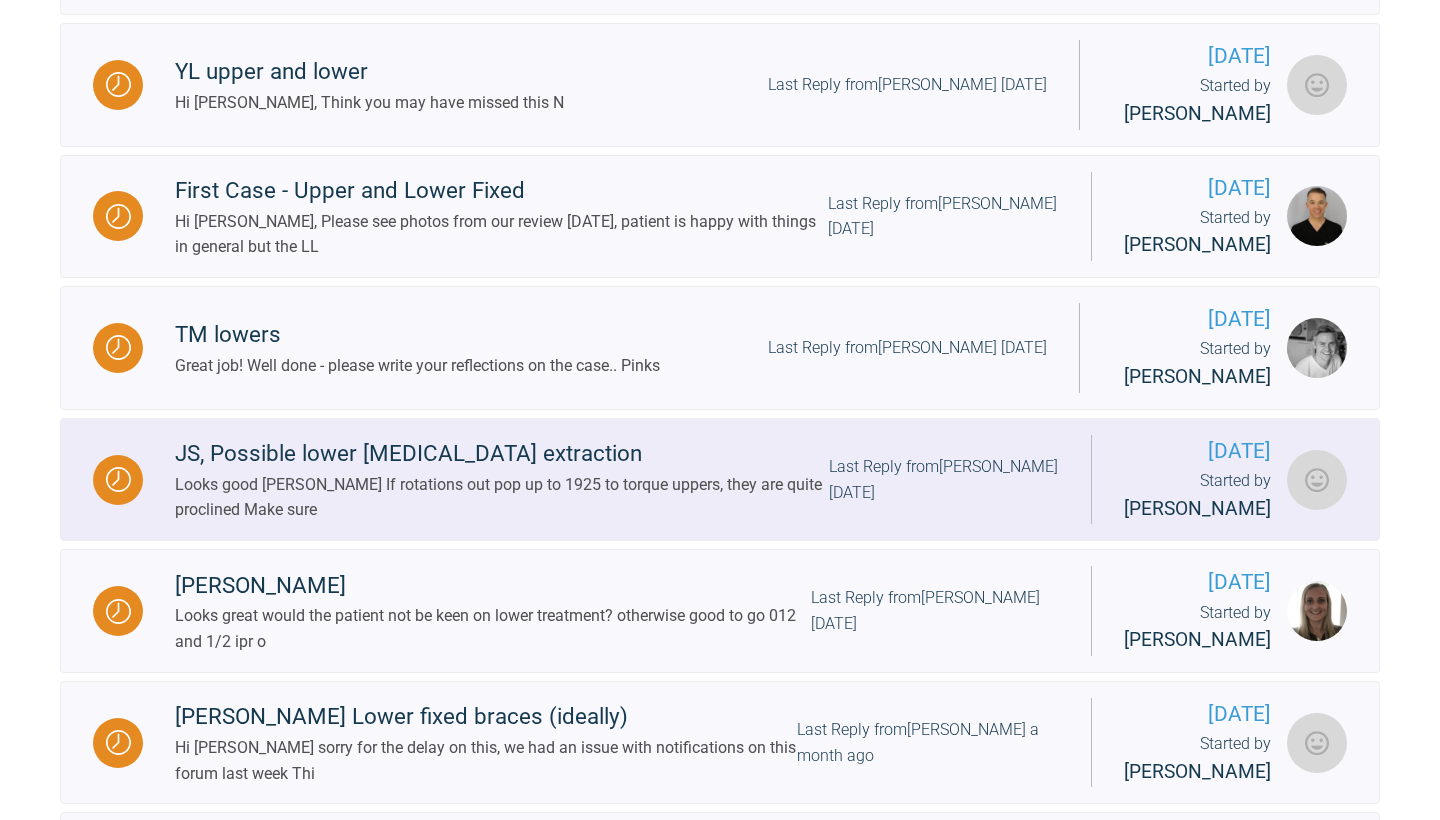 scroll, scrollTop: 1236, scrollLeft: 1, axis: both 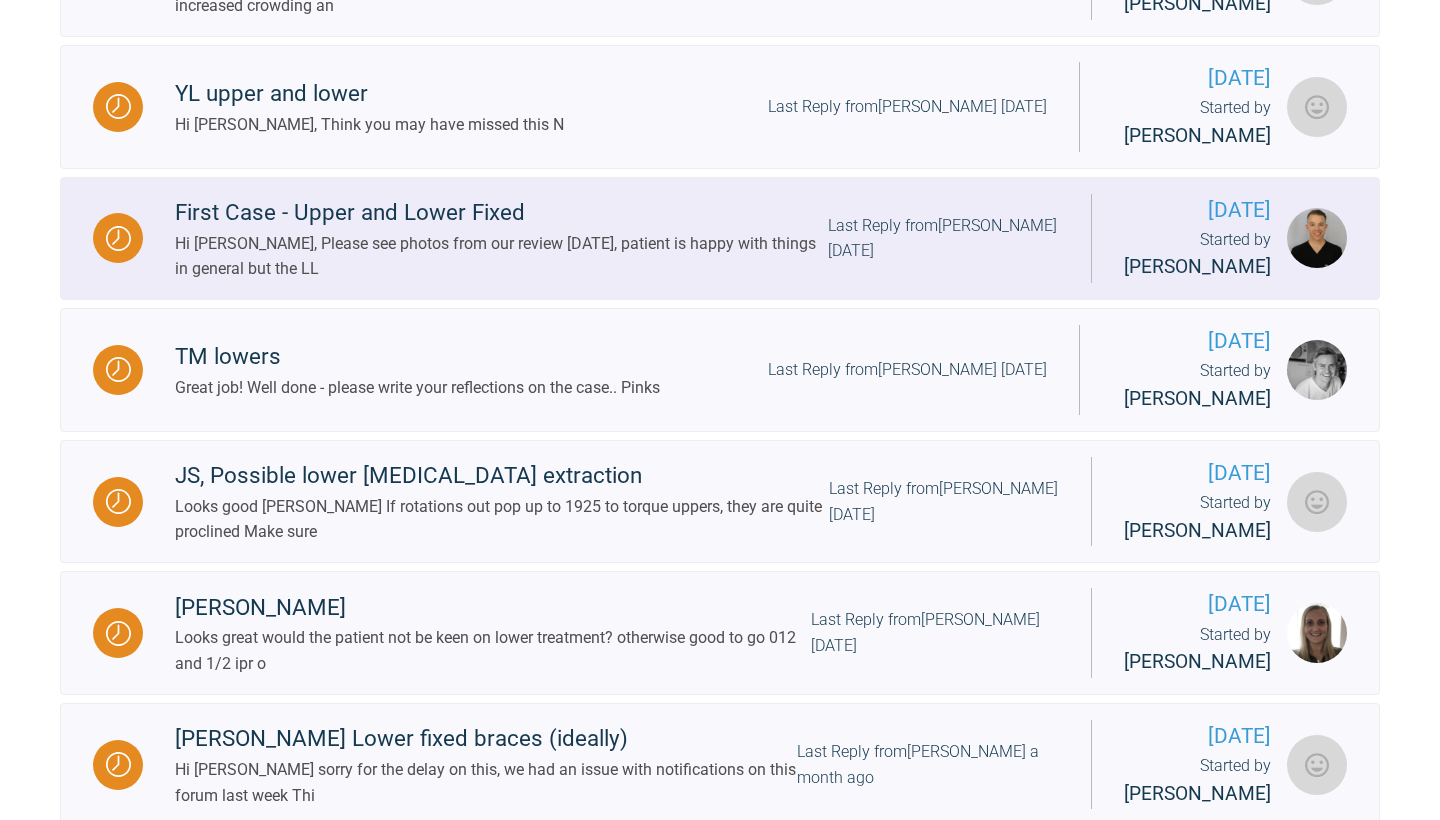 click on "Hi [PERSON_NAME],
Please see photos from our review [DATE], patient is happy with things in general but the LL" at bounding box center (501, 256) 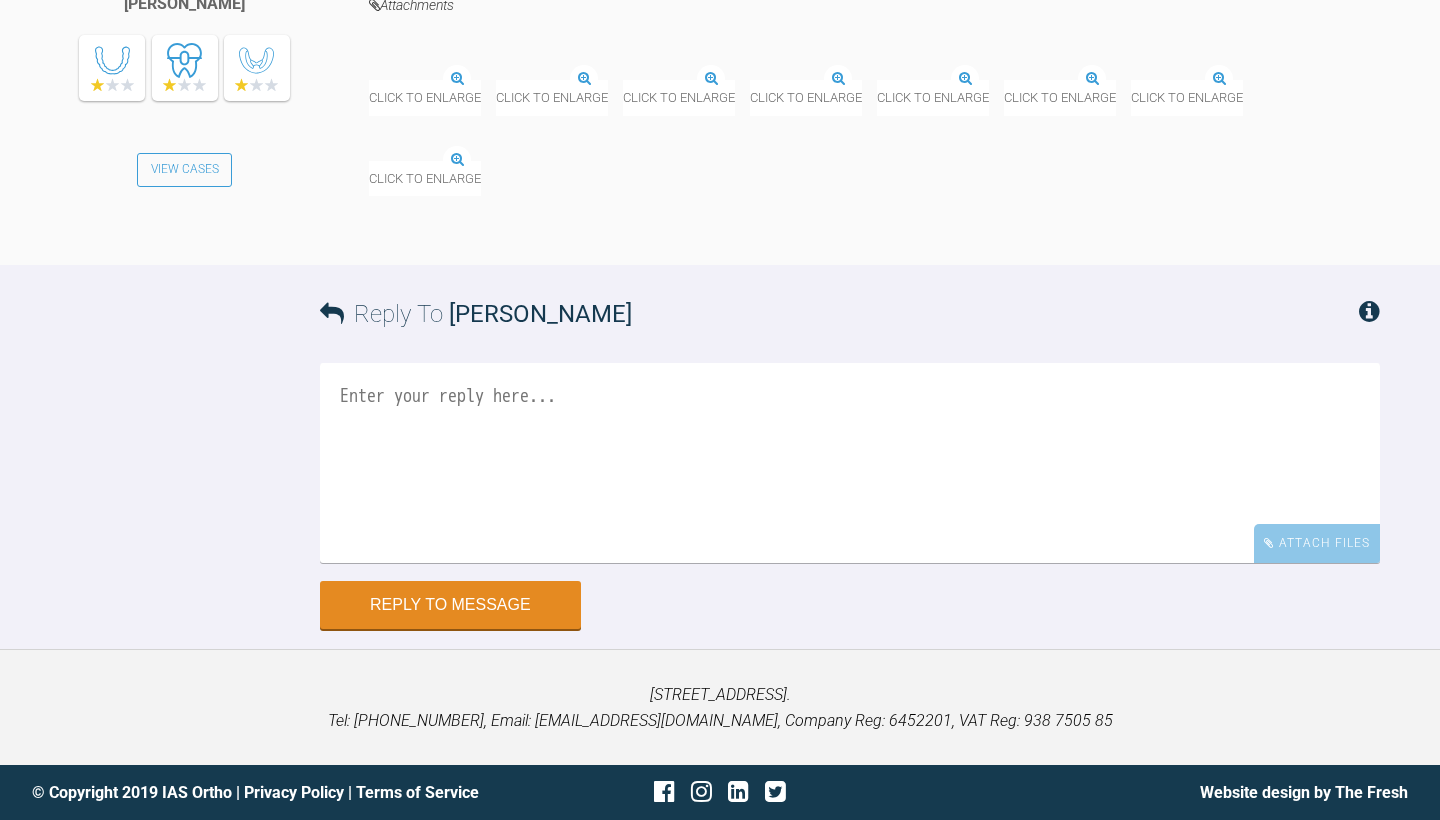 scroll, scrollTop: 12919, scrollLeft: 0, axis: vertical 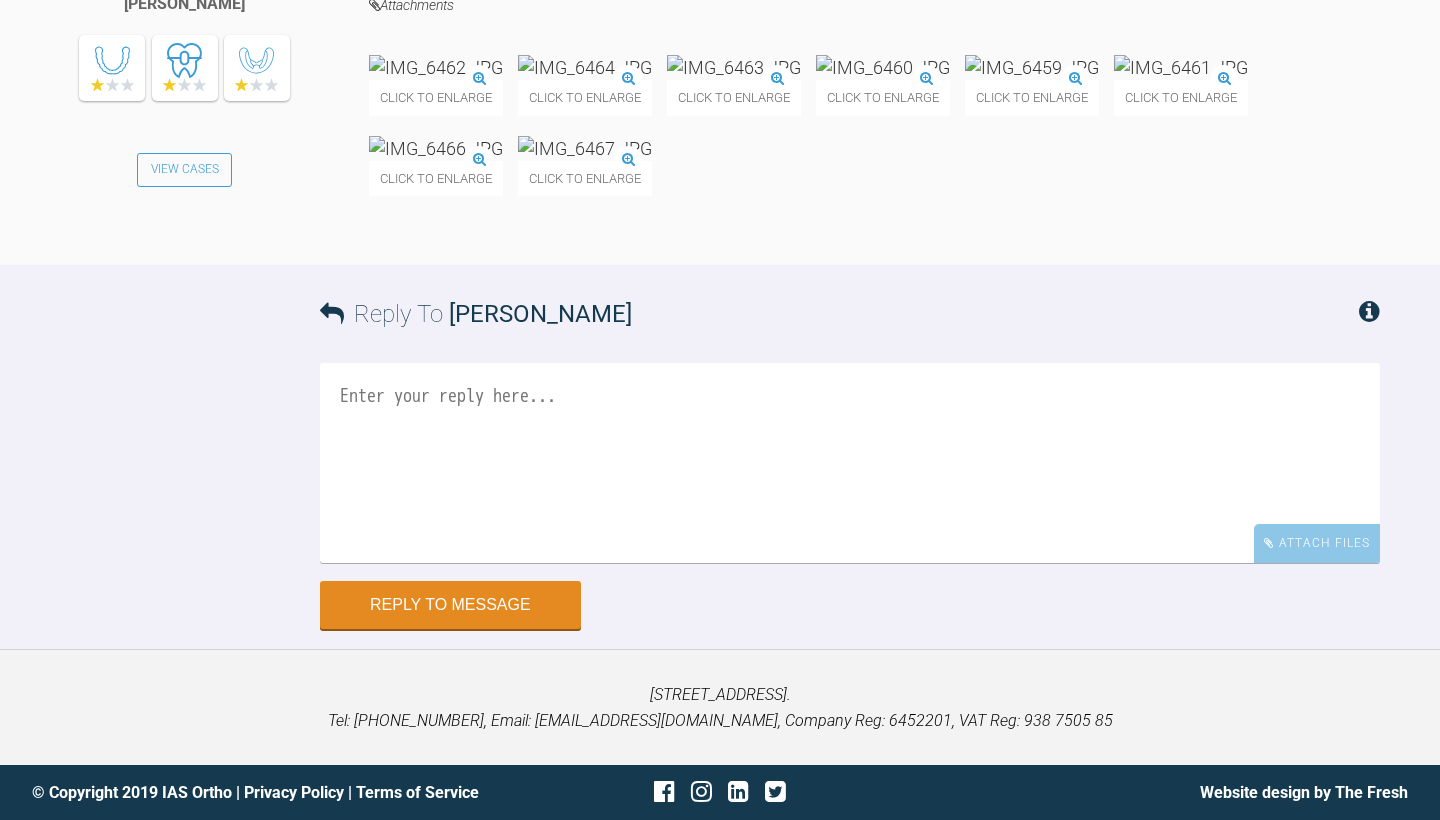 click at bounding box center [436, 67] 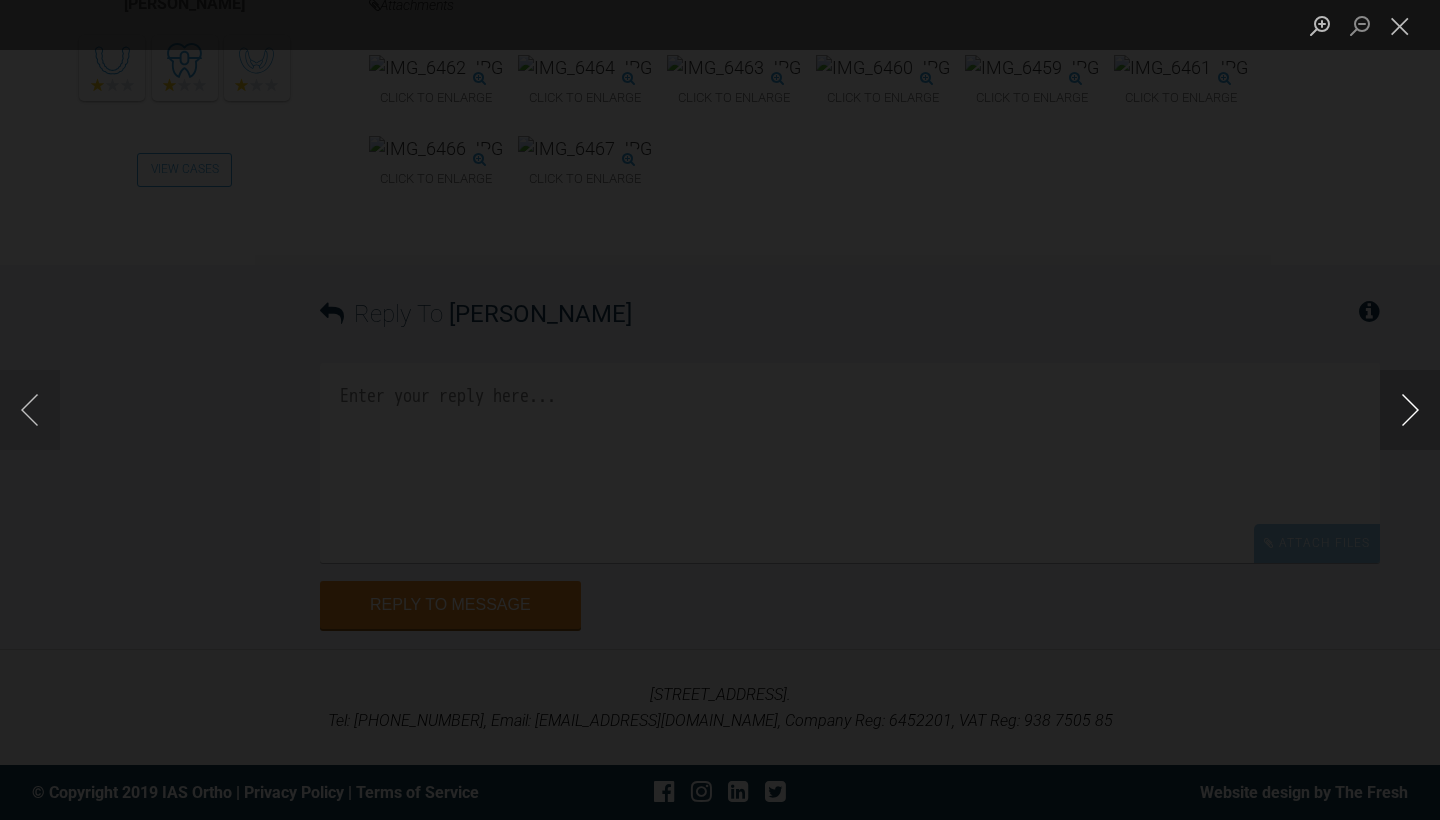 click at bounding box center (1410, 410) 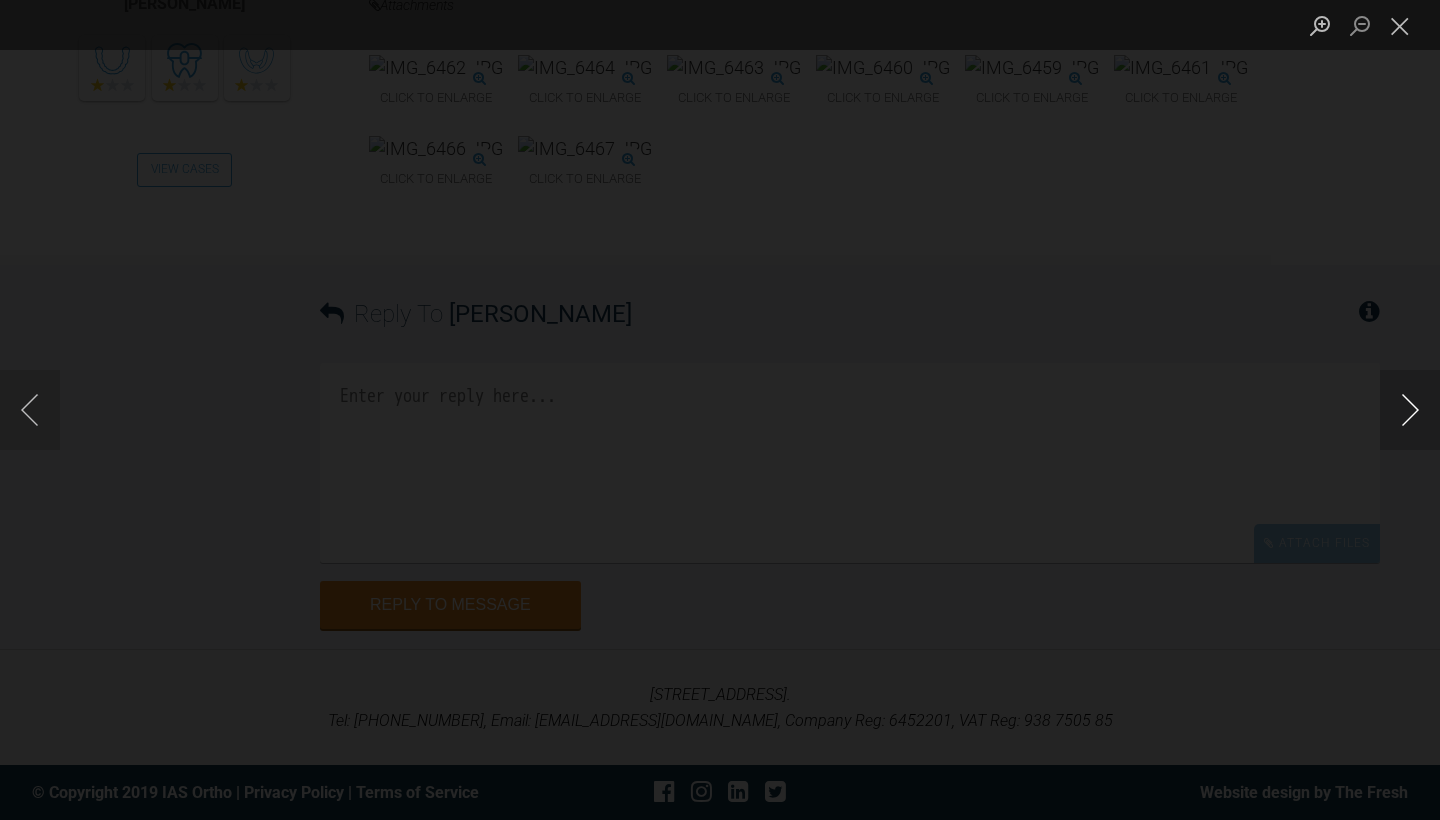 click at bounding box center (1410, 410) 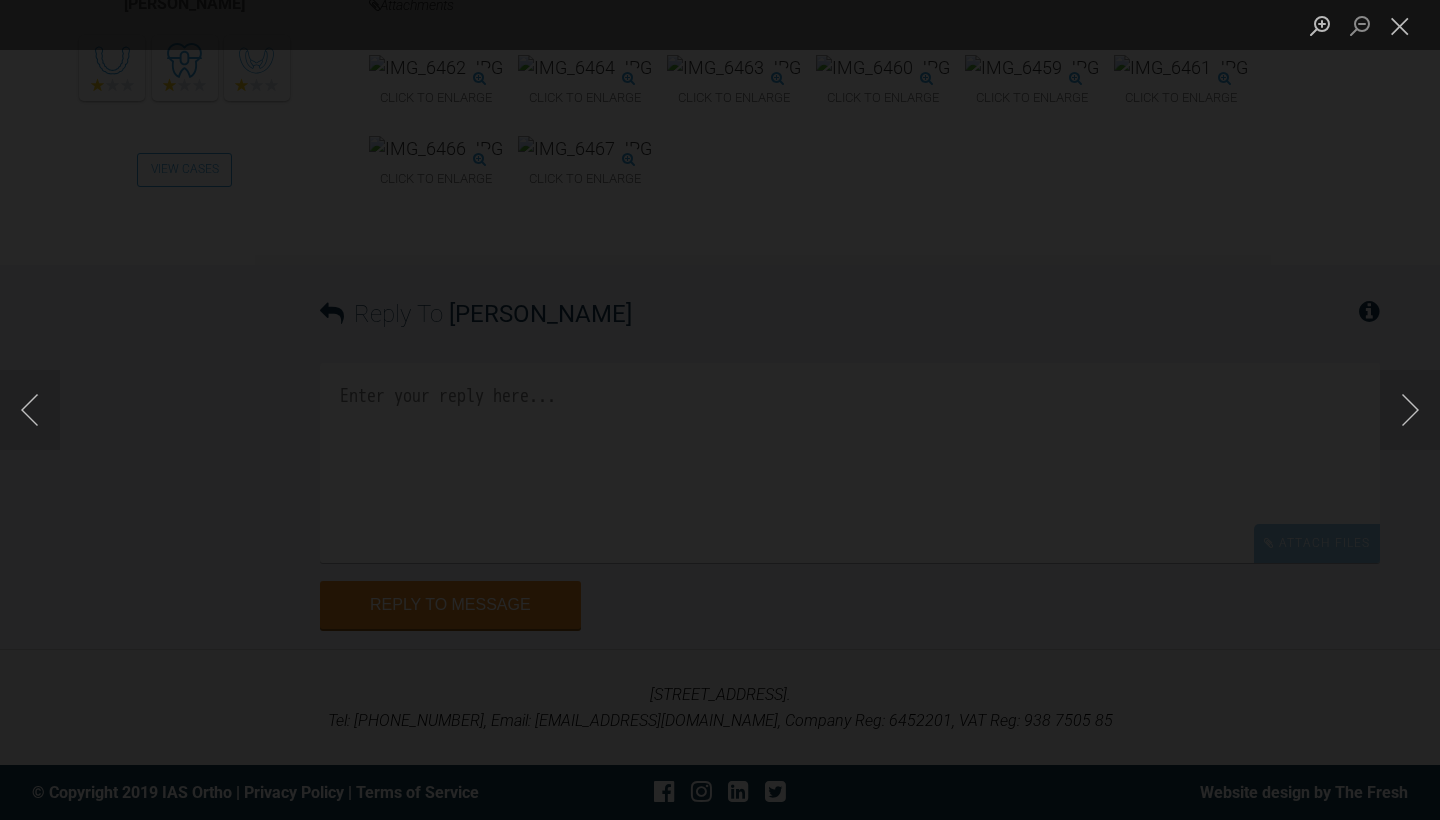 drag, startPoint x: 1415, startPoint y: 410, endPoint x: 829, endPoint y: 398, distance: 586.12286 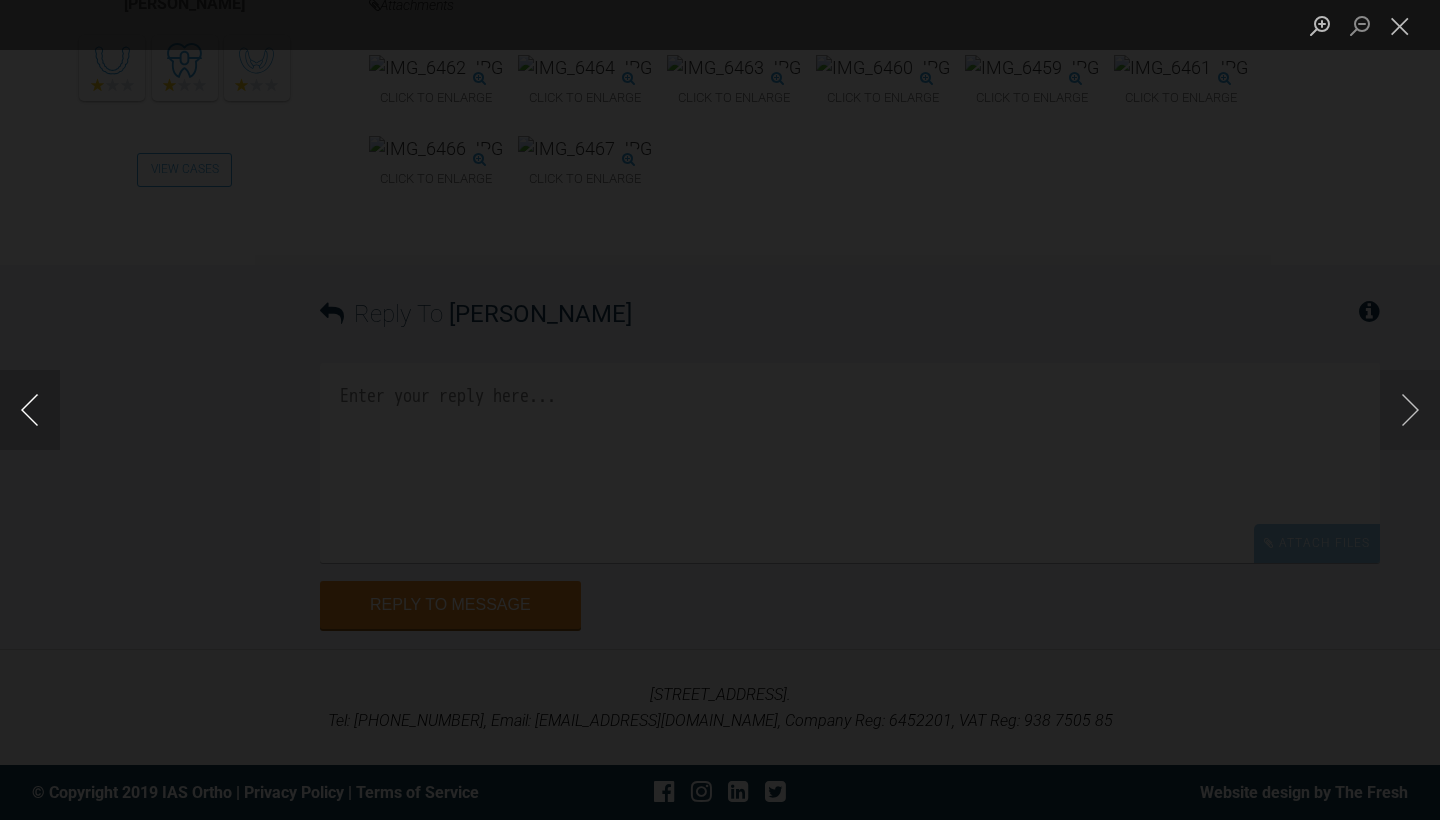 click at bounding box center (30, 410) 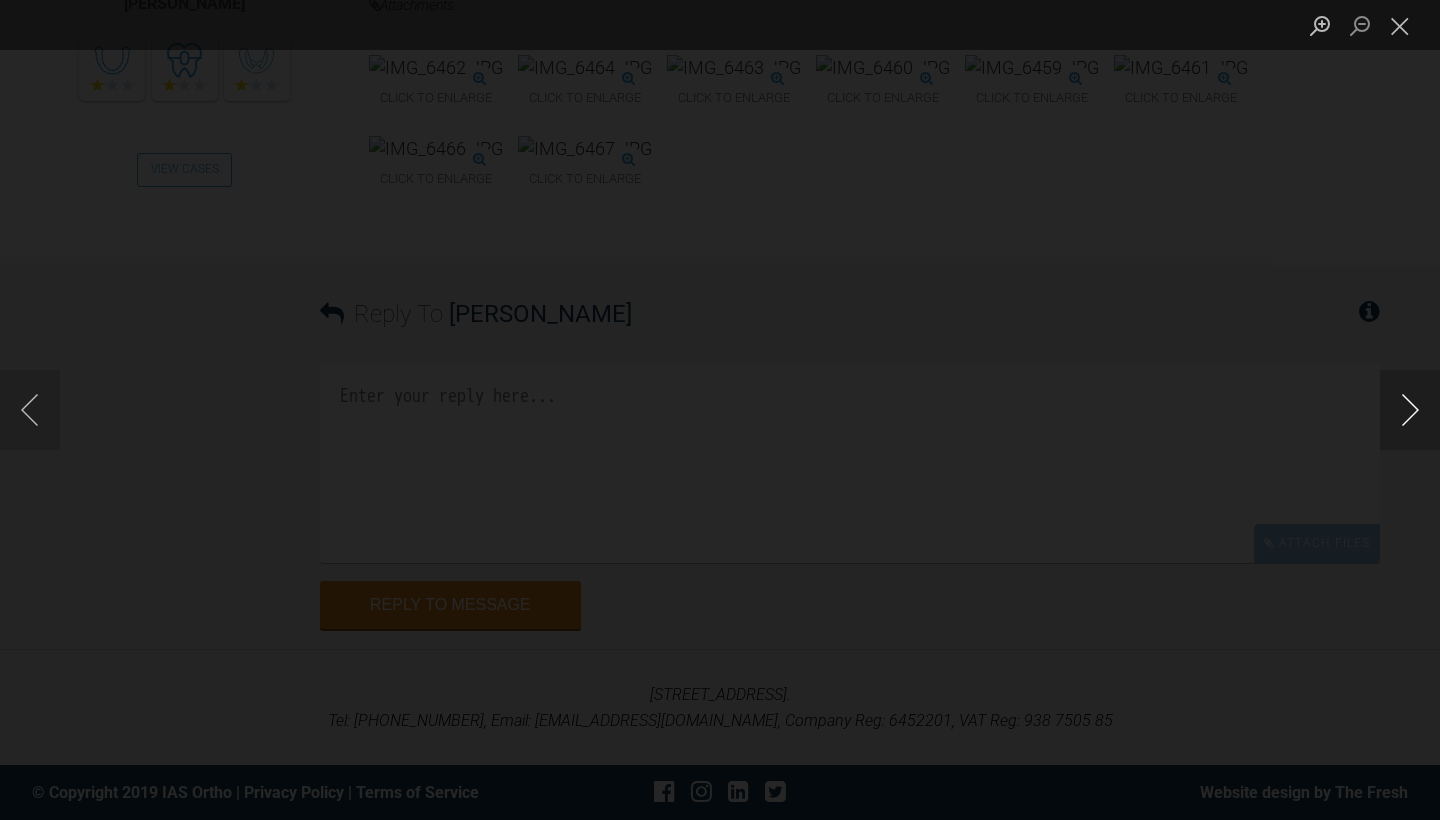 click at bounding box center (1410, 410) 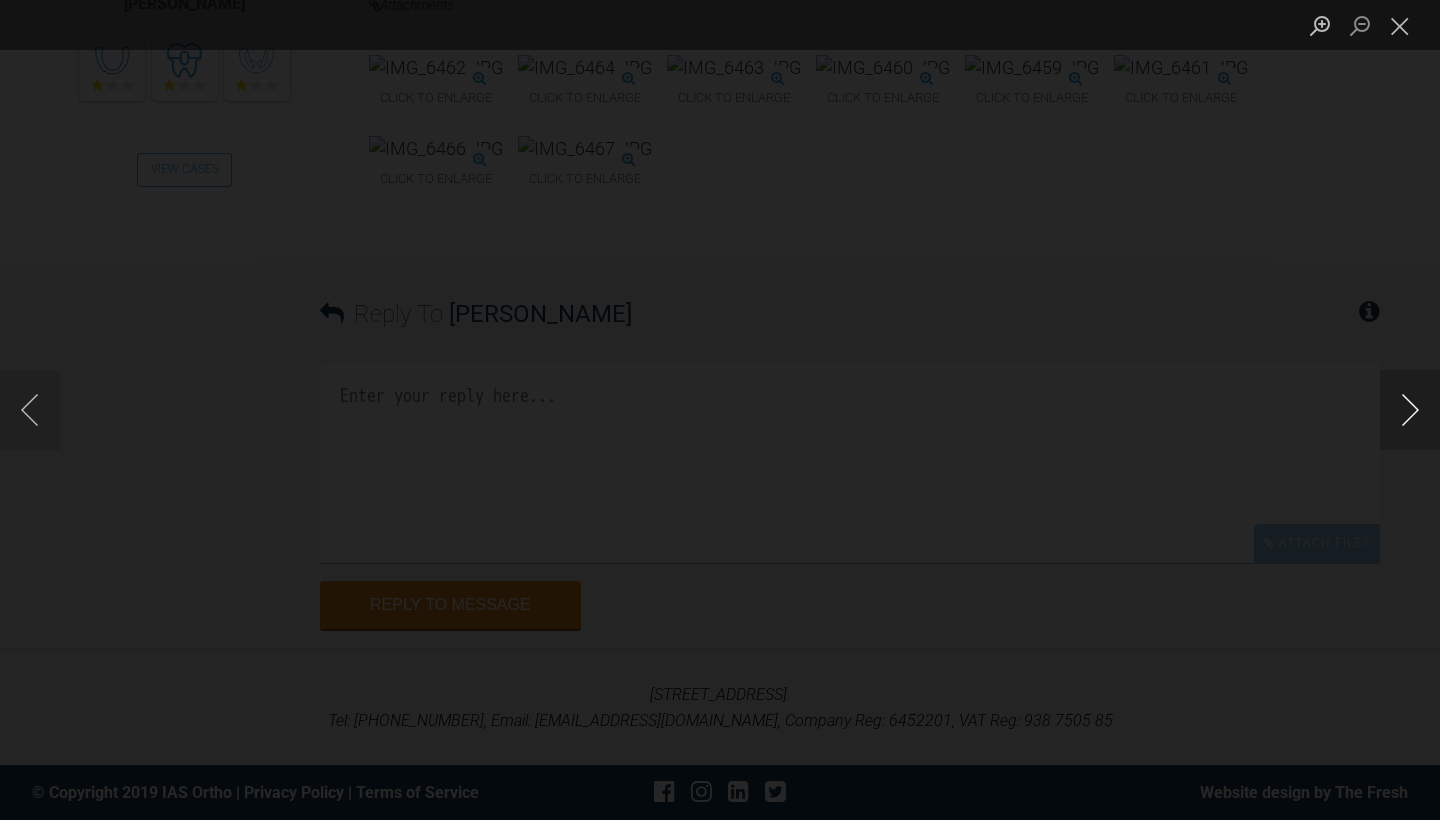 click at bounding box center [1410, 410] 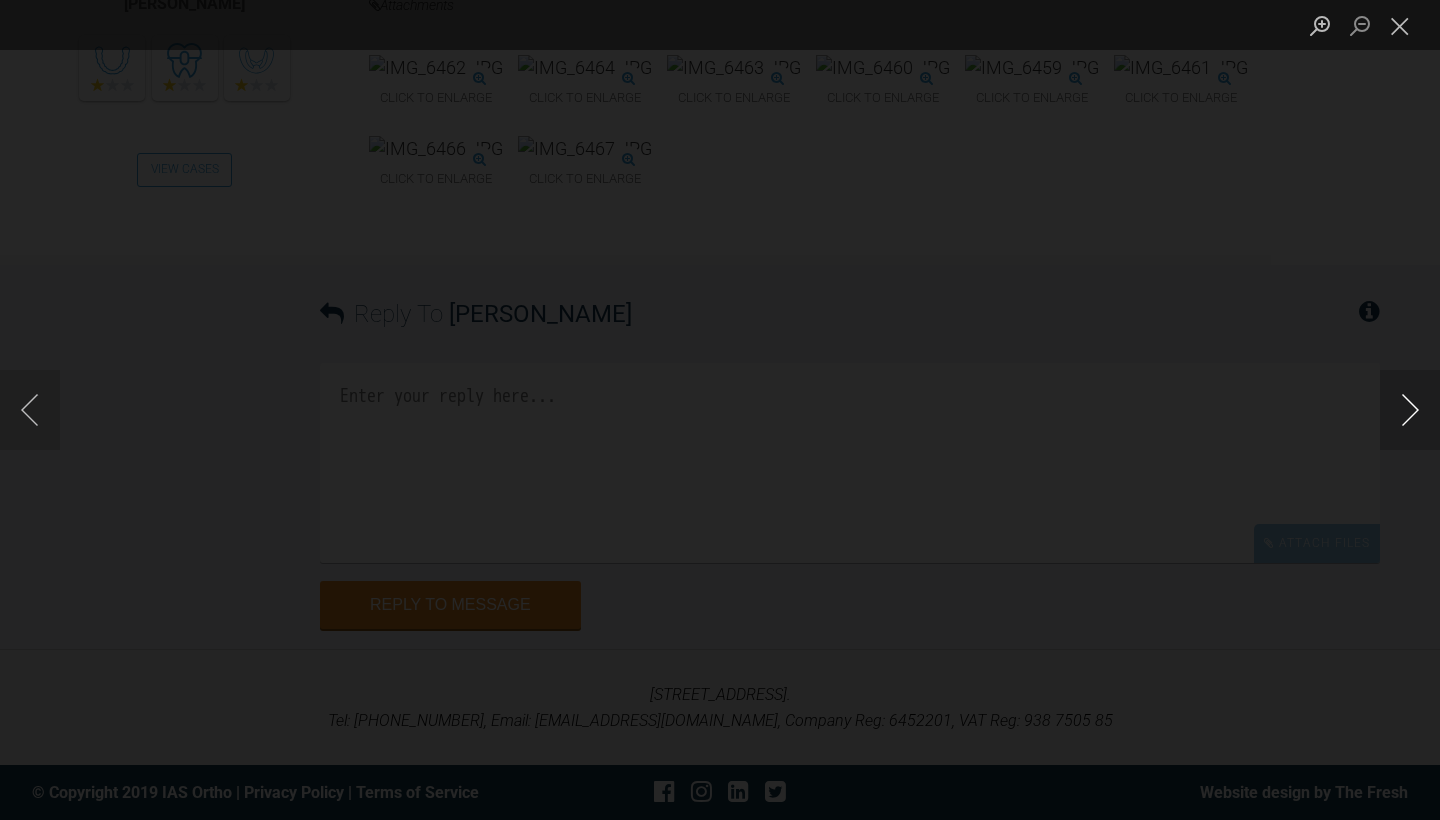 click at bounding box center [1410, 410] 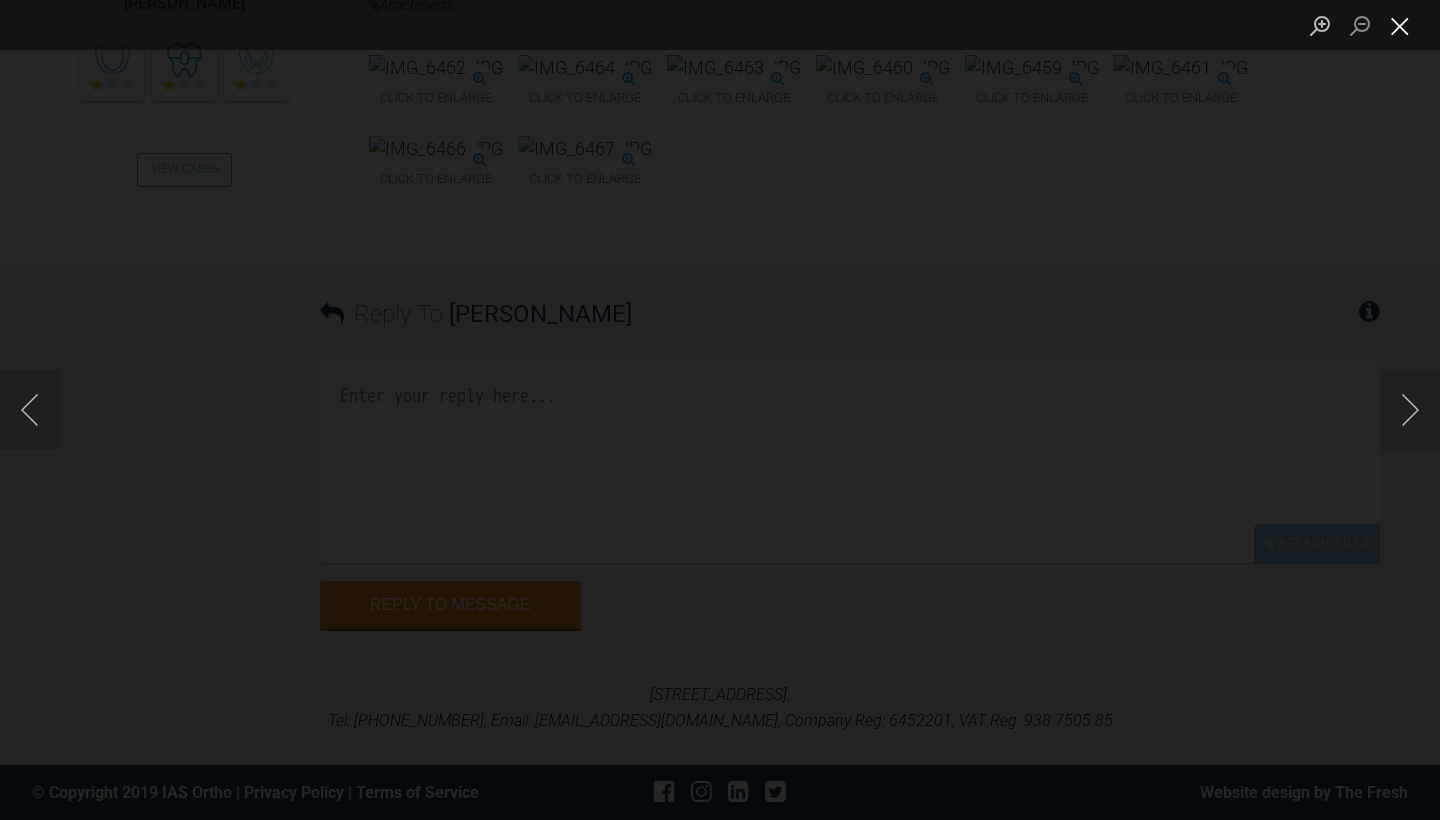 click at bounding box center (1400, 25) 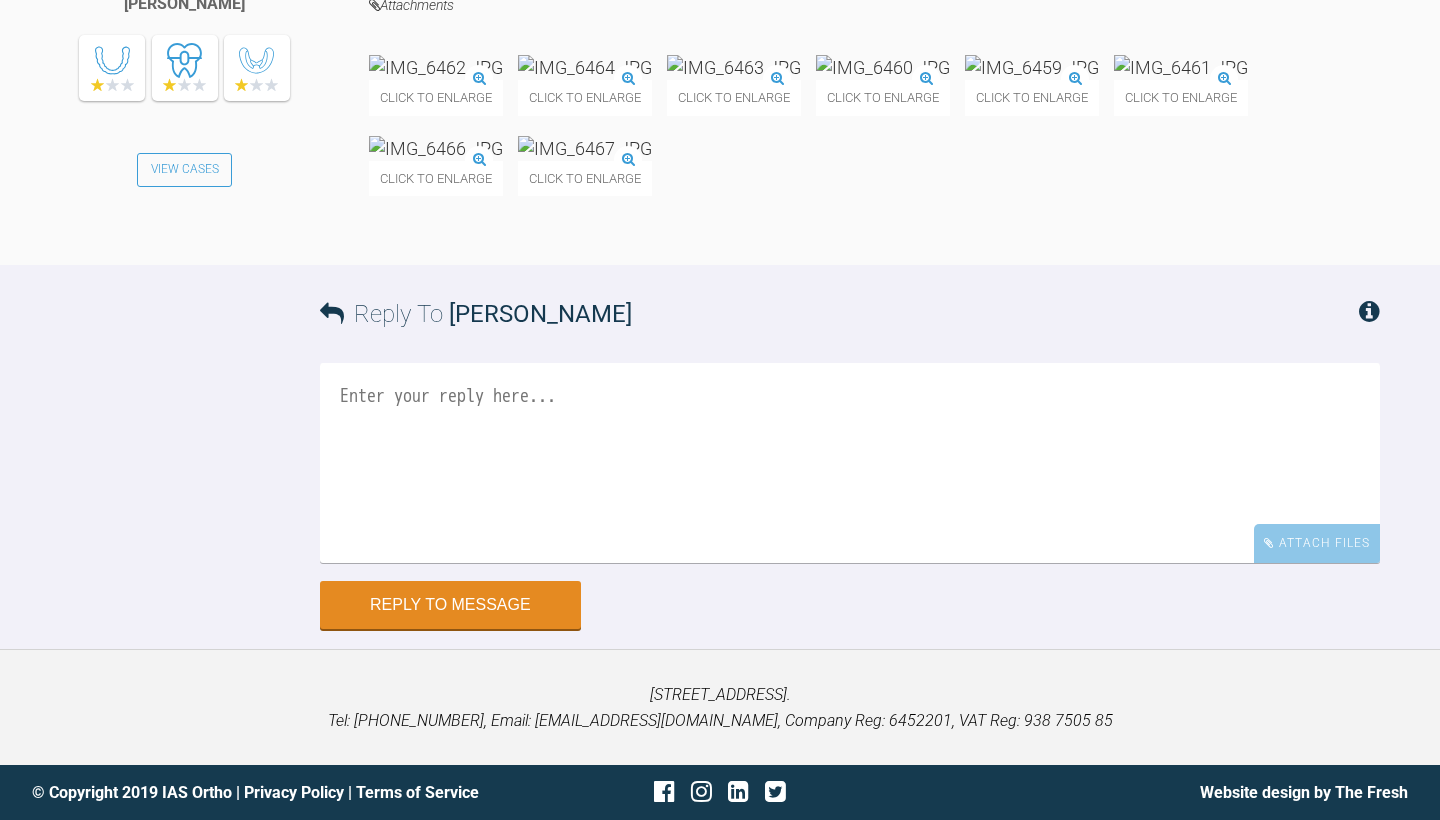 scroll, scrollTop: 13303, scrollLeft: 0, axis: vertical 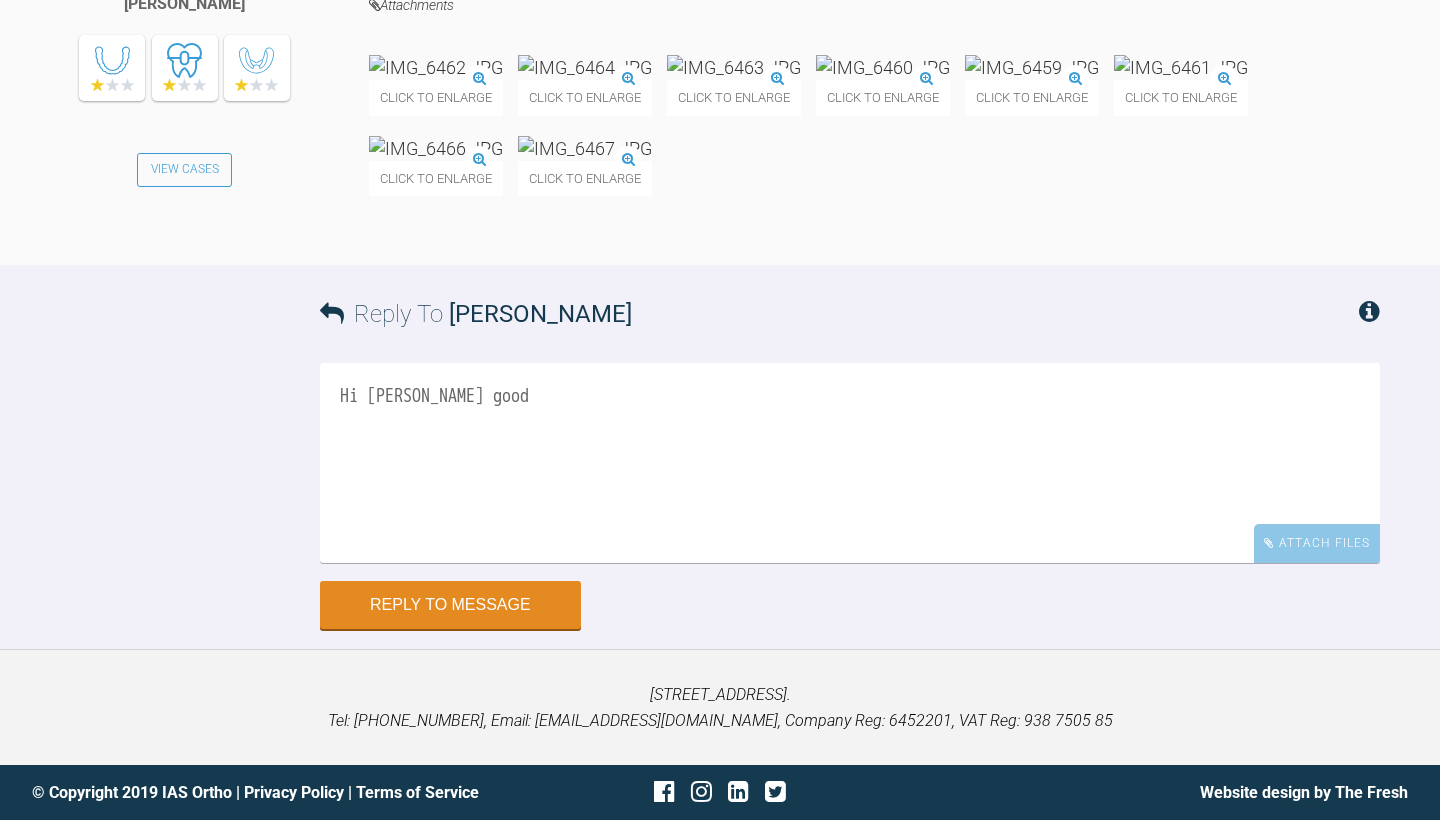 click on "Hi [PERSON_NAME] good" at bounding box center (850, 463) 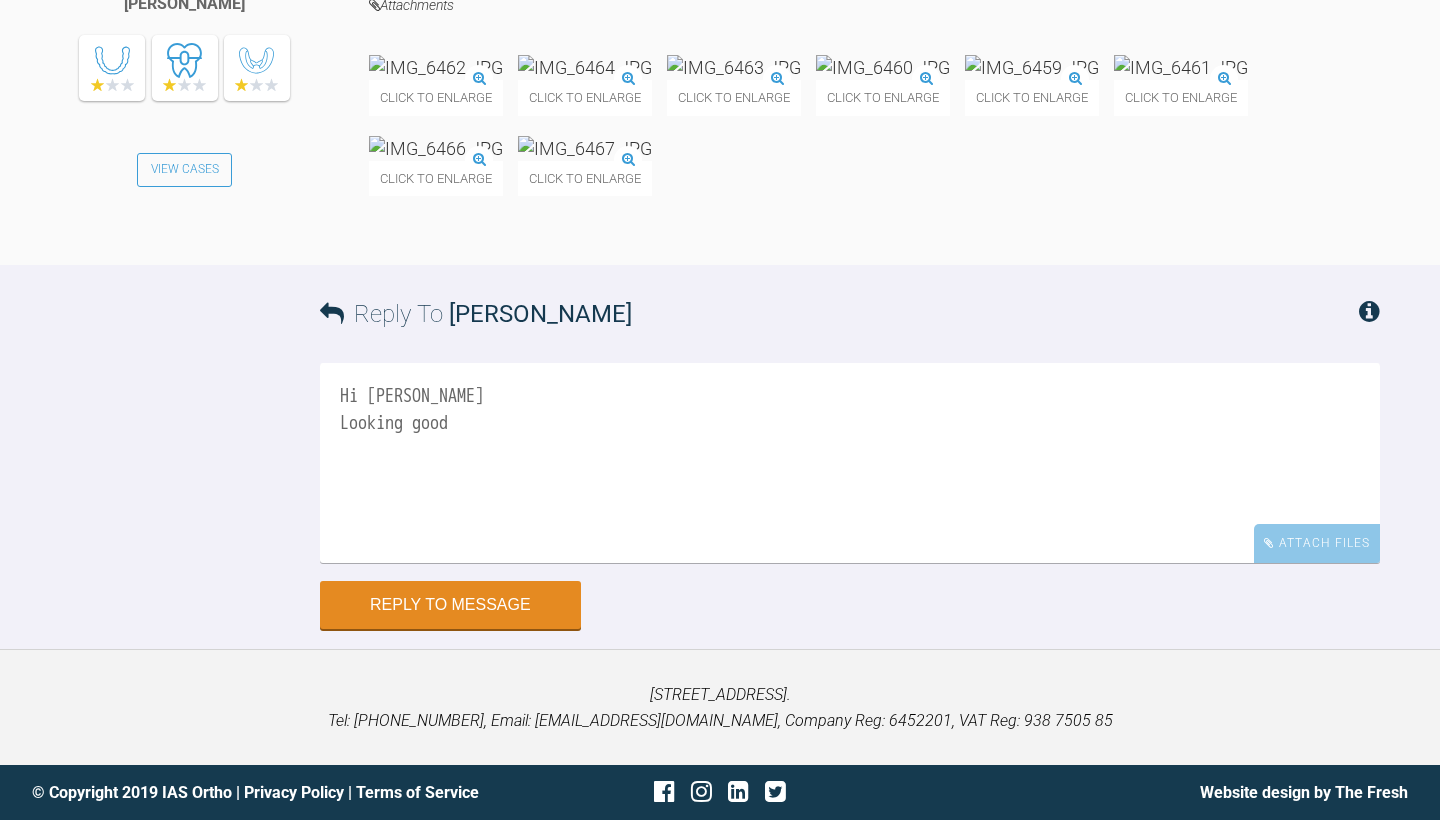 click on "Hi [PERSON_NAME]
Looking good" at bounding box center (850, 463) 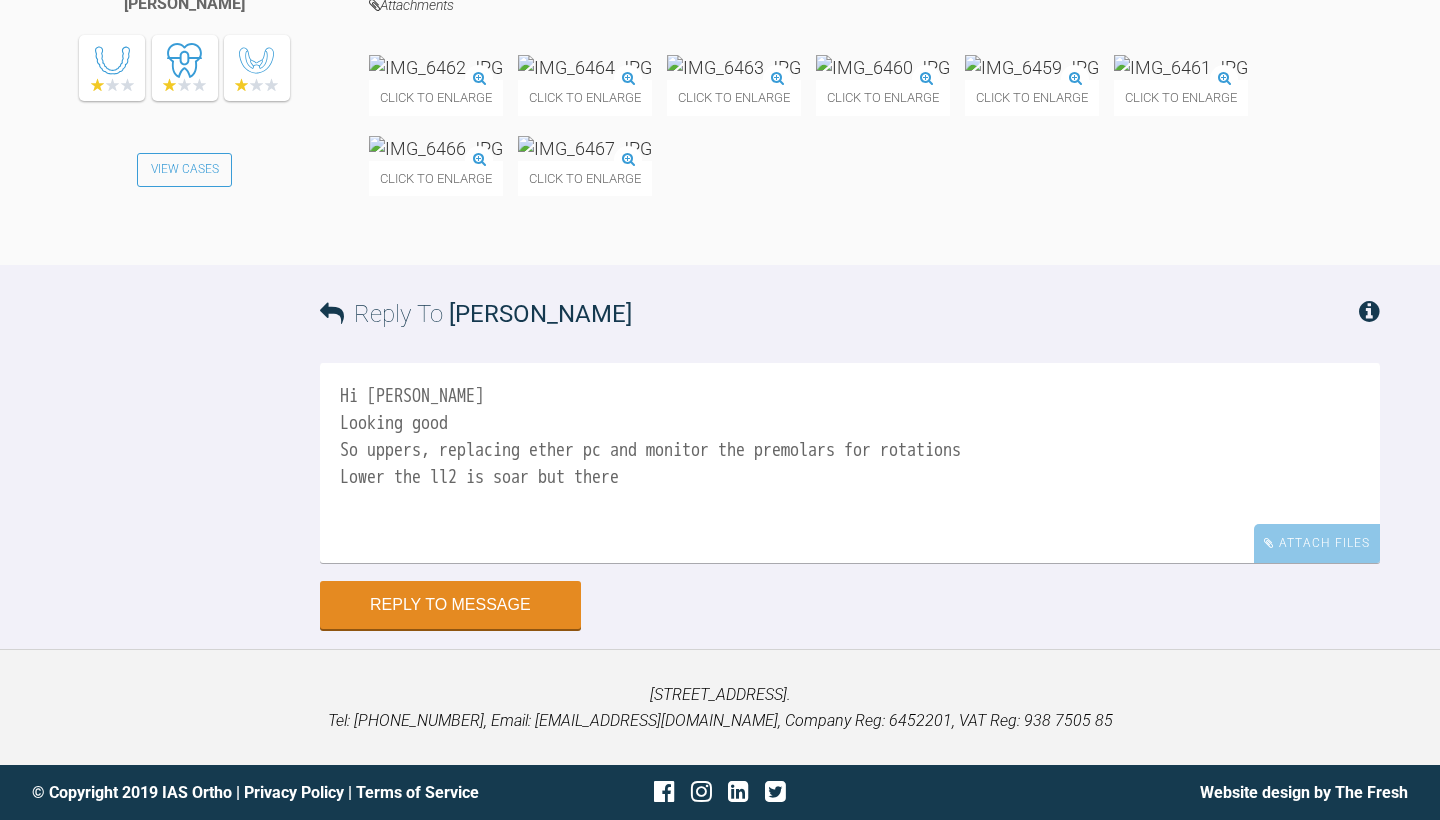 click on "Hi [PERSON_NAME]
Looking good
So uppers, replacing ether pc and monitor the premolars for rotations
Lower the ll2 is soar but there" at bounding box center [850, 463] 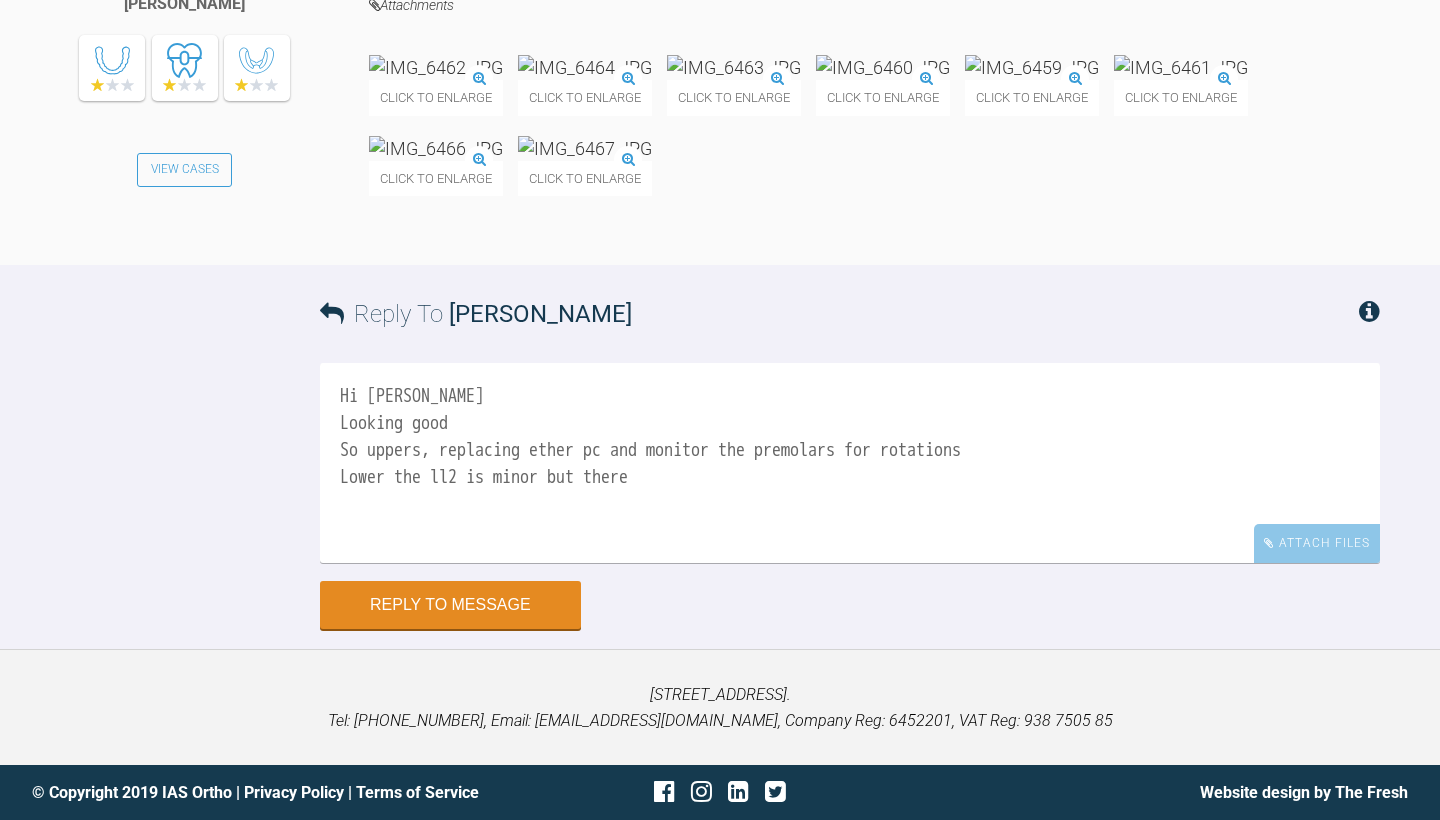 click on "Hi [PERSON_NAME]
Looking good
So uppers, replacing ether pc and monitor the premolars for rotations
Lower the ll2 is minor but there" at bounding box center [850, 463] 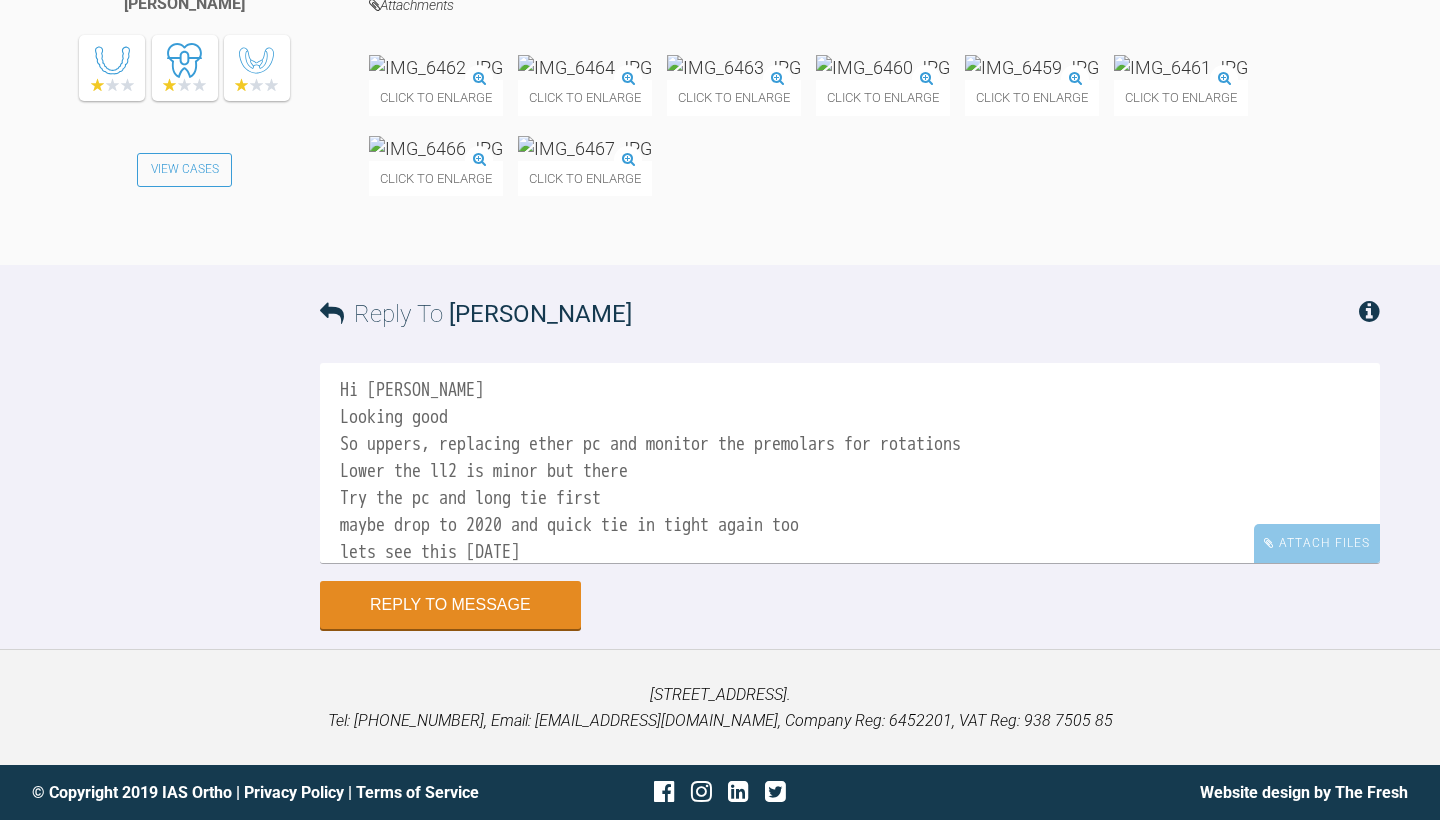 scroll, scrollTop: 33, scrollLeft: 0, axis: vertical 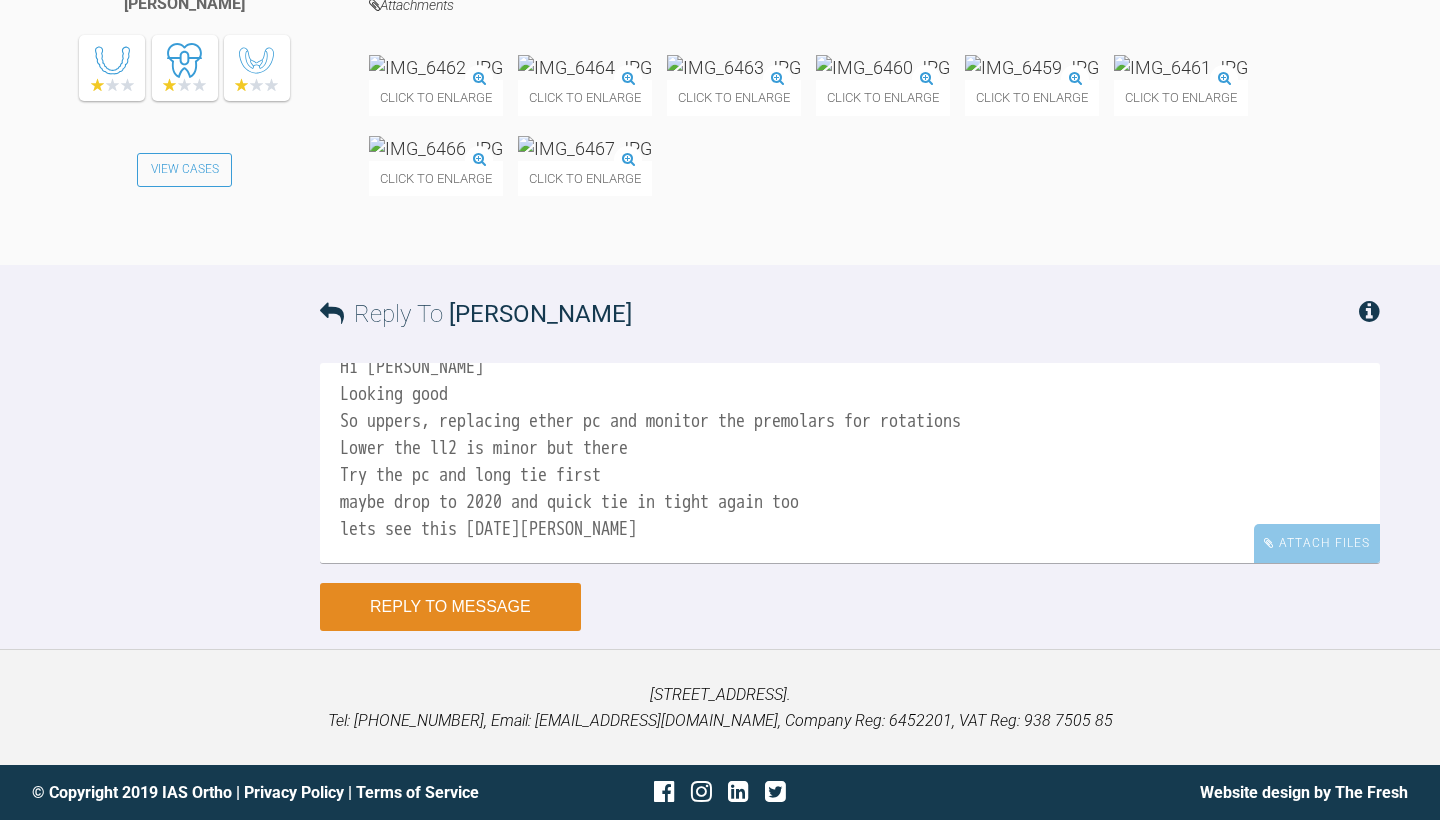type on "Hi [PERSON_NAME]
Looking good
So uppers, replacing ether pc and monitor the premolars for rotations
Lower the ll2 is minor but there
Try the pc and long tie first
maybe drop to 2020 and quick tie in tight again too
lets see this [DATE][PERSON_NAME]" 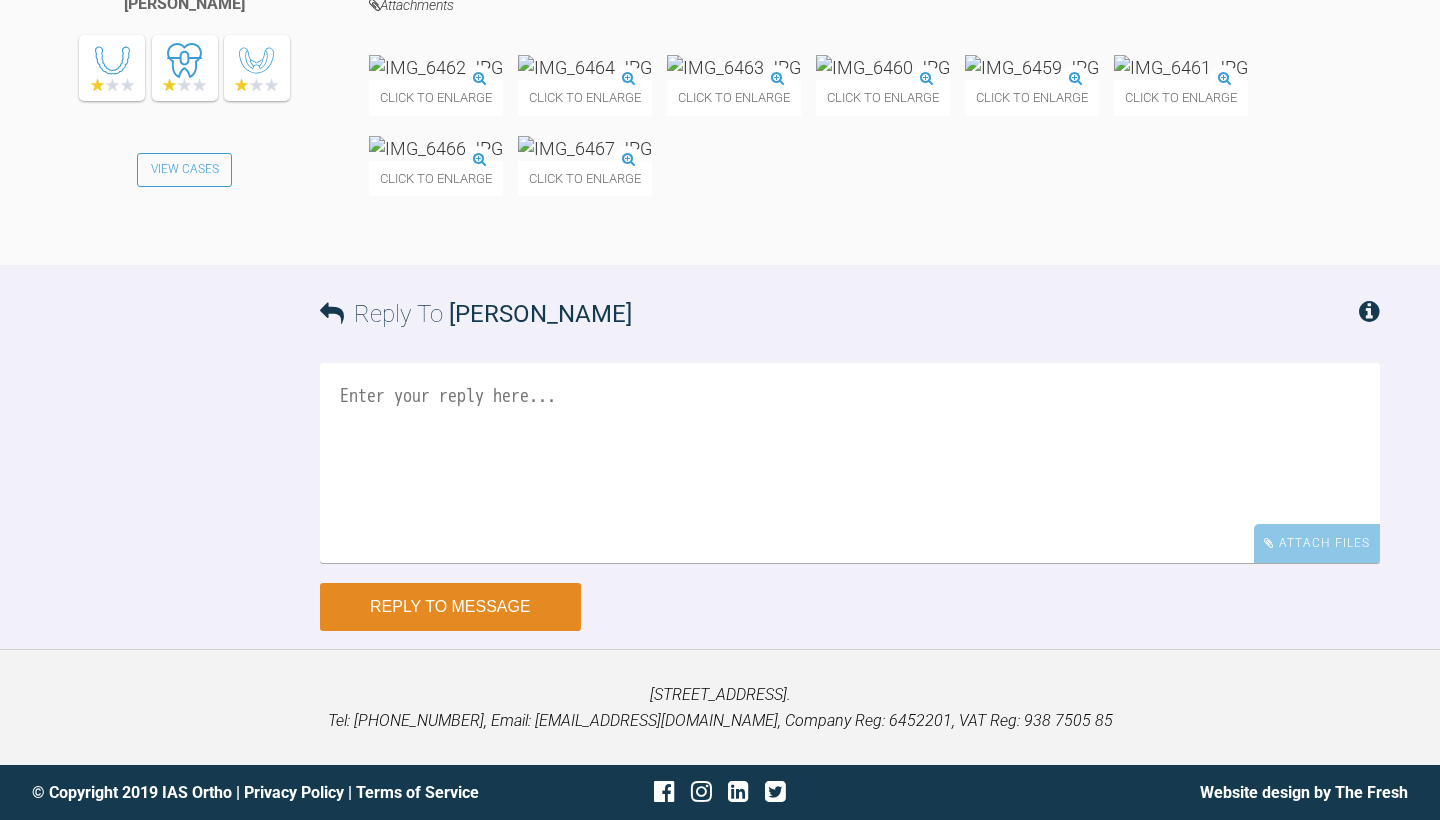 scroll, scrollTop: 0, scrollLeft: 0, axis: both 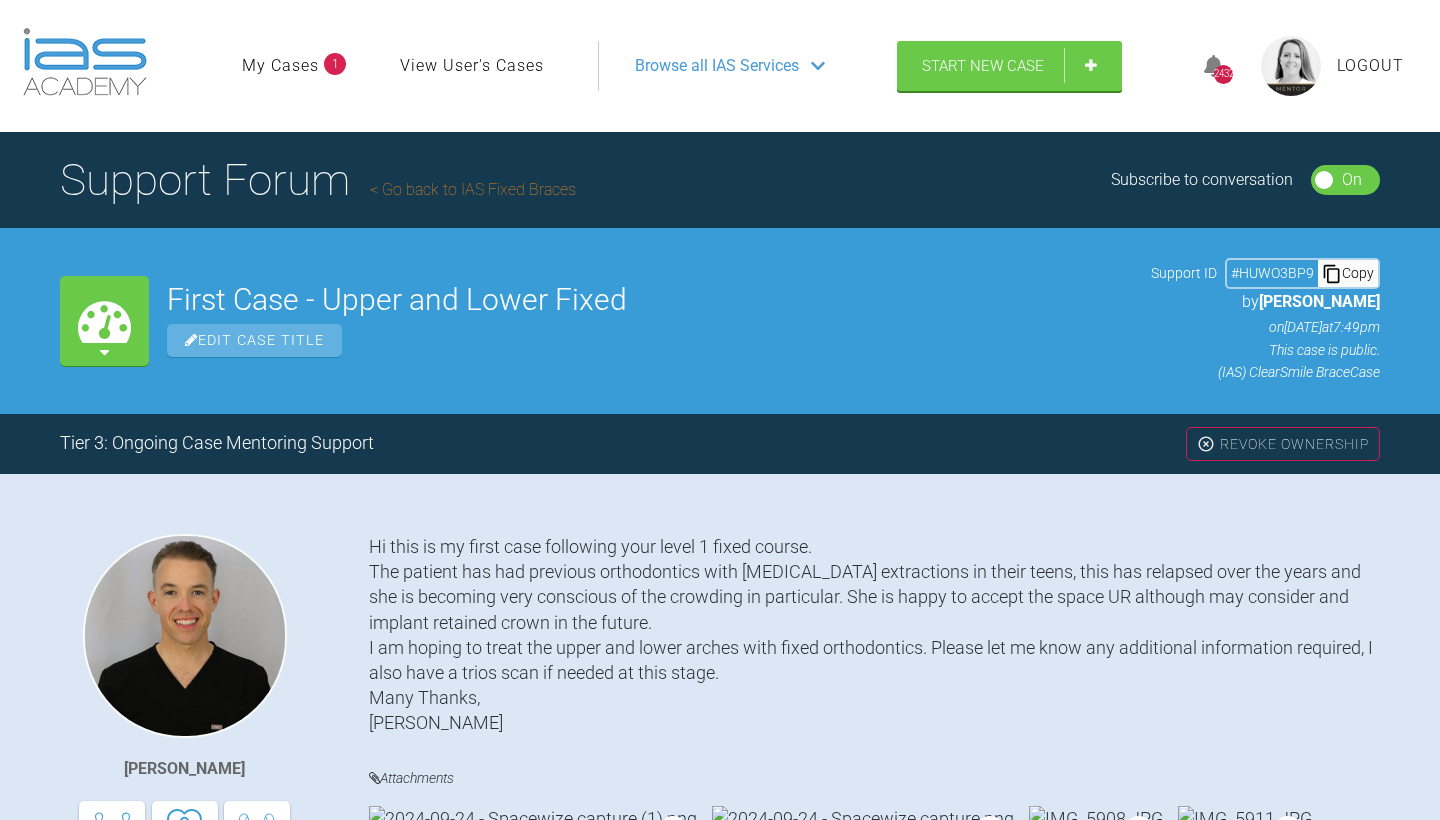 click on "Go back to IAS Fixed Braces" at bounding box center (473, 189) 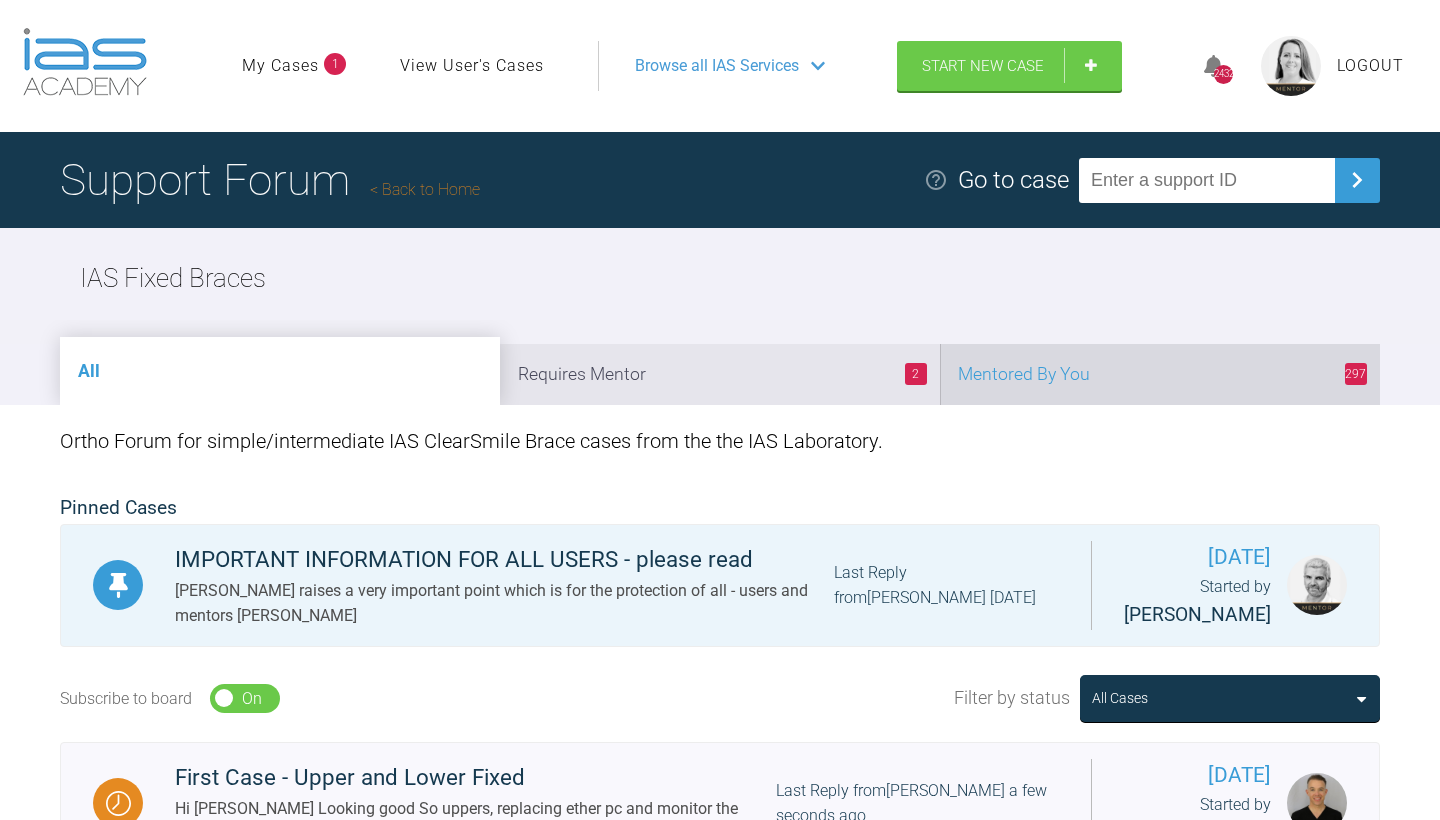 click on "297 Mentored By You" at bounding box center (1160, 374) 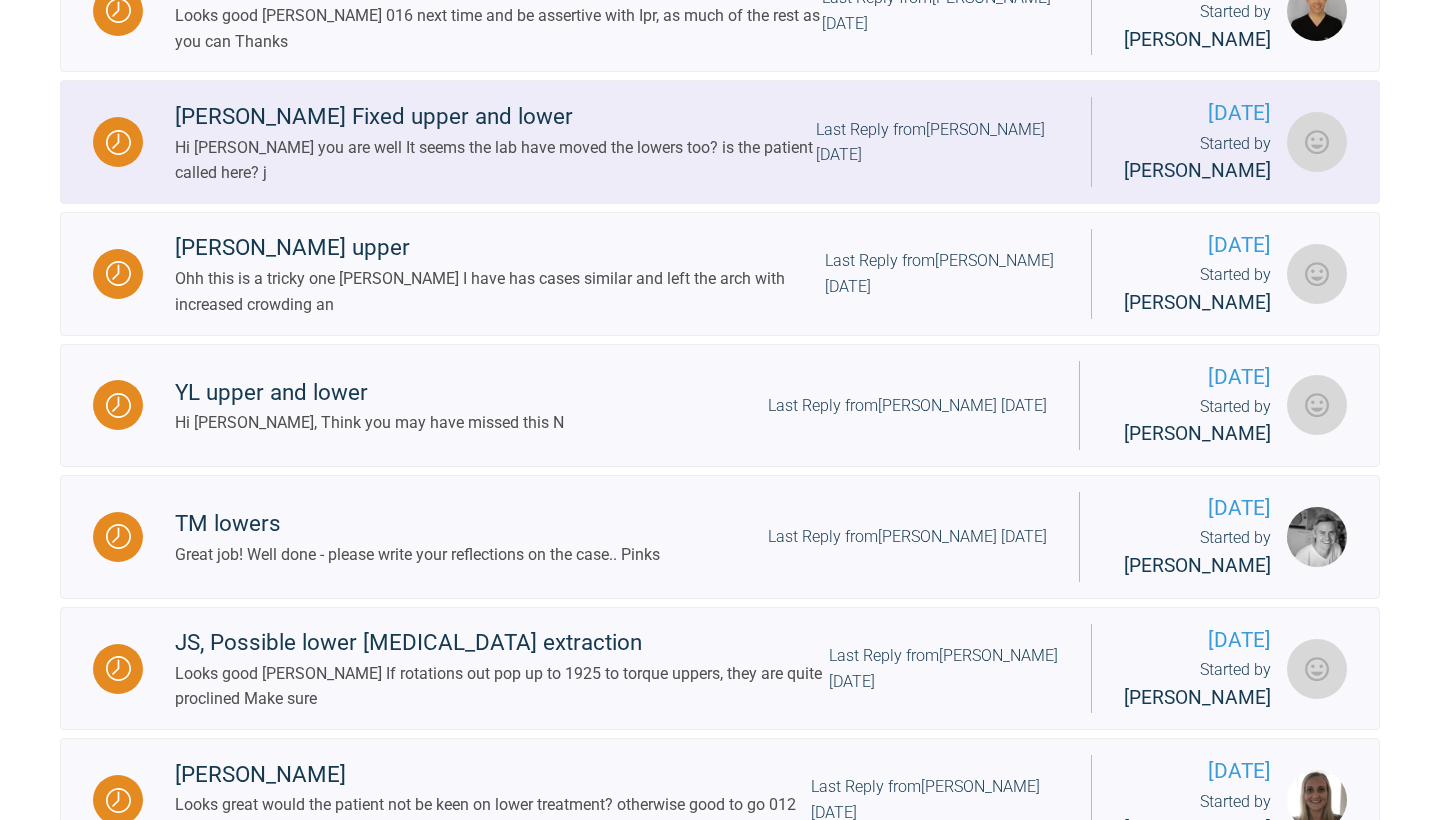scroll, scrollTop: 1058, scrollLeft: 0, axis: vertical 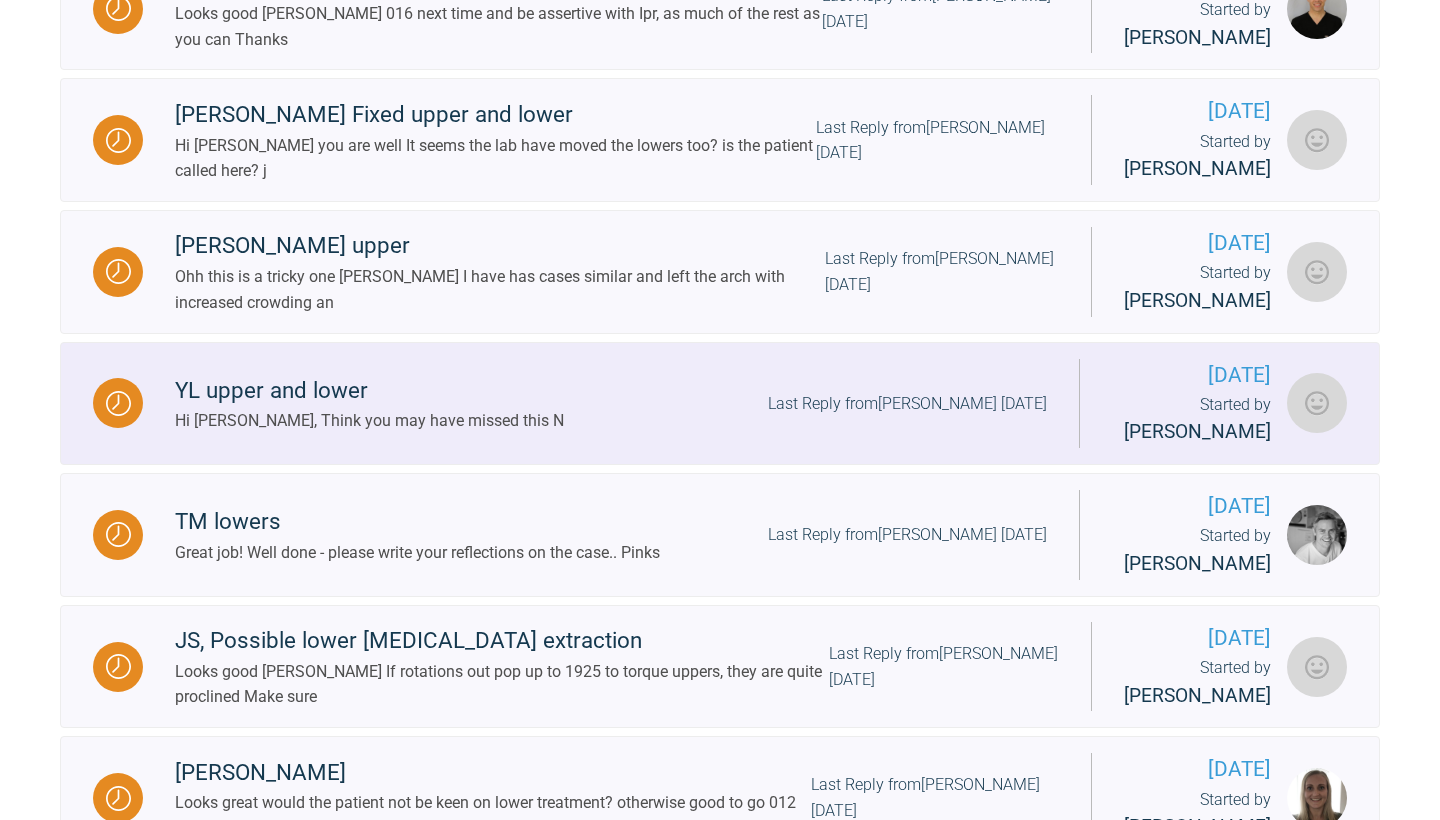 click on "Last Reply from  [PERSON_NAME]   [DATE]" at bounding box center (907, 404) 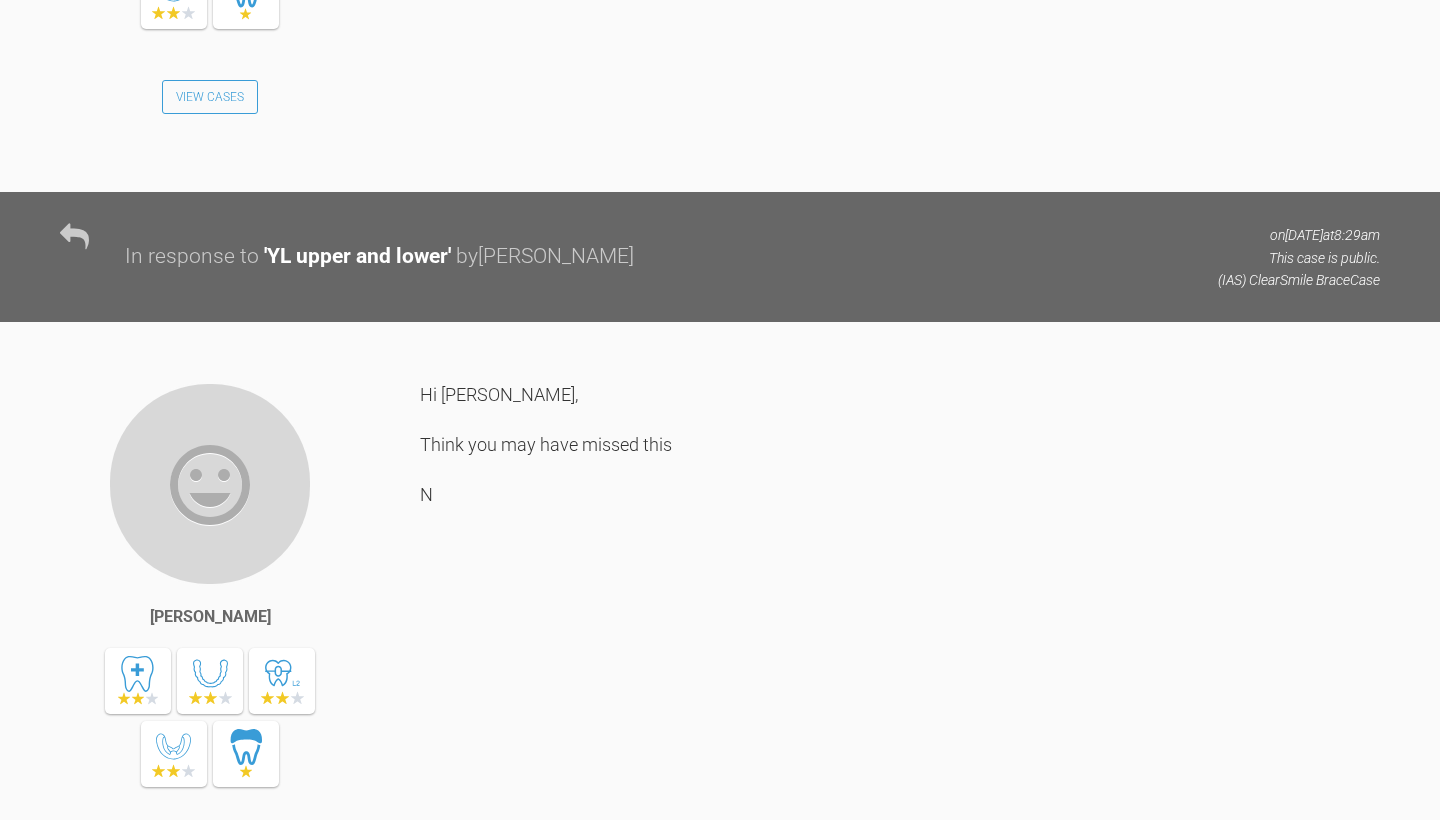 scroll, scrollTop: 2650, scrollLeft: 0, axis: vertical 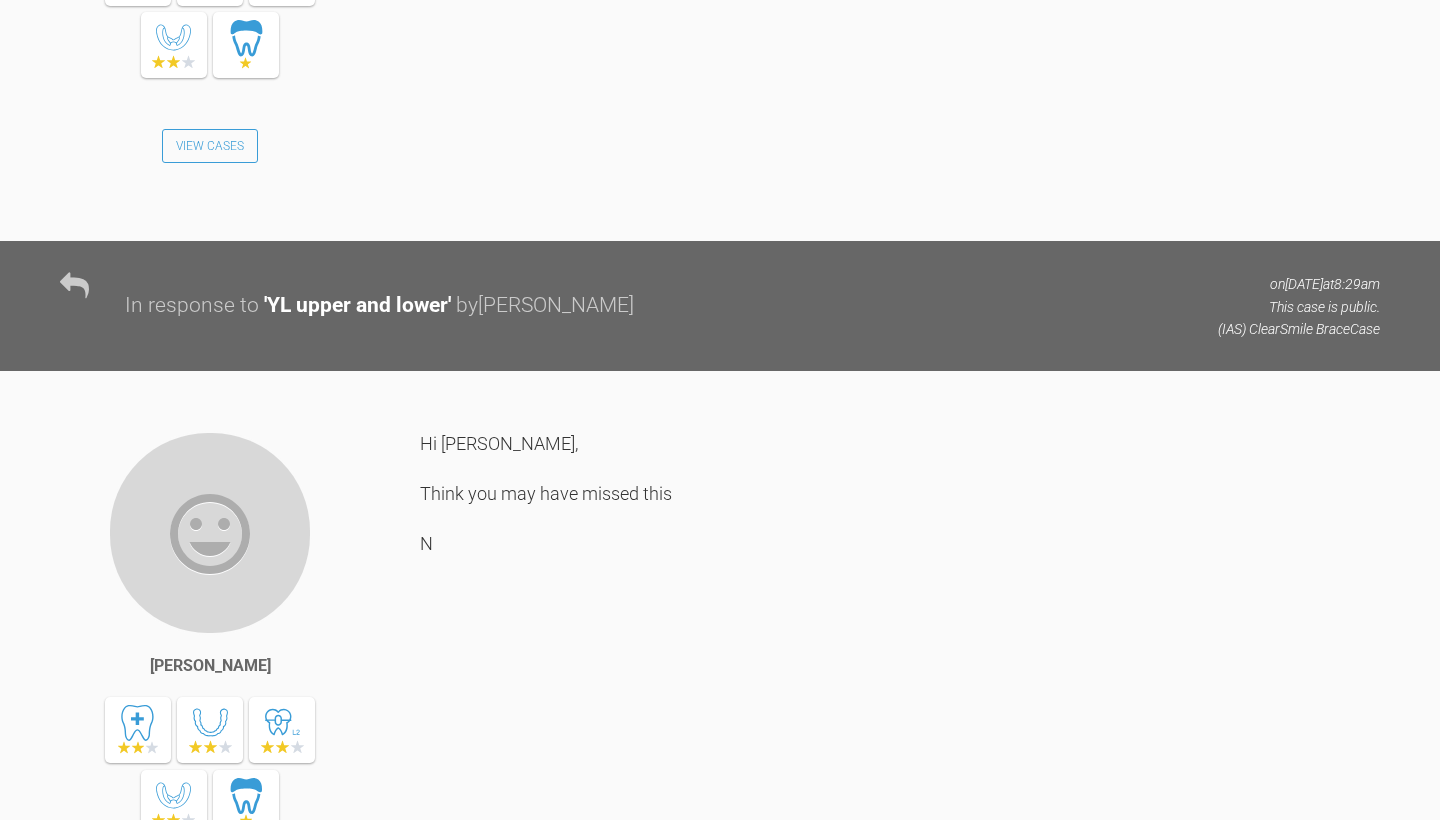 click on "[URL][DOMAIN_NAME]" at bounding box center (818, -201) 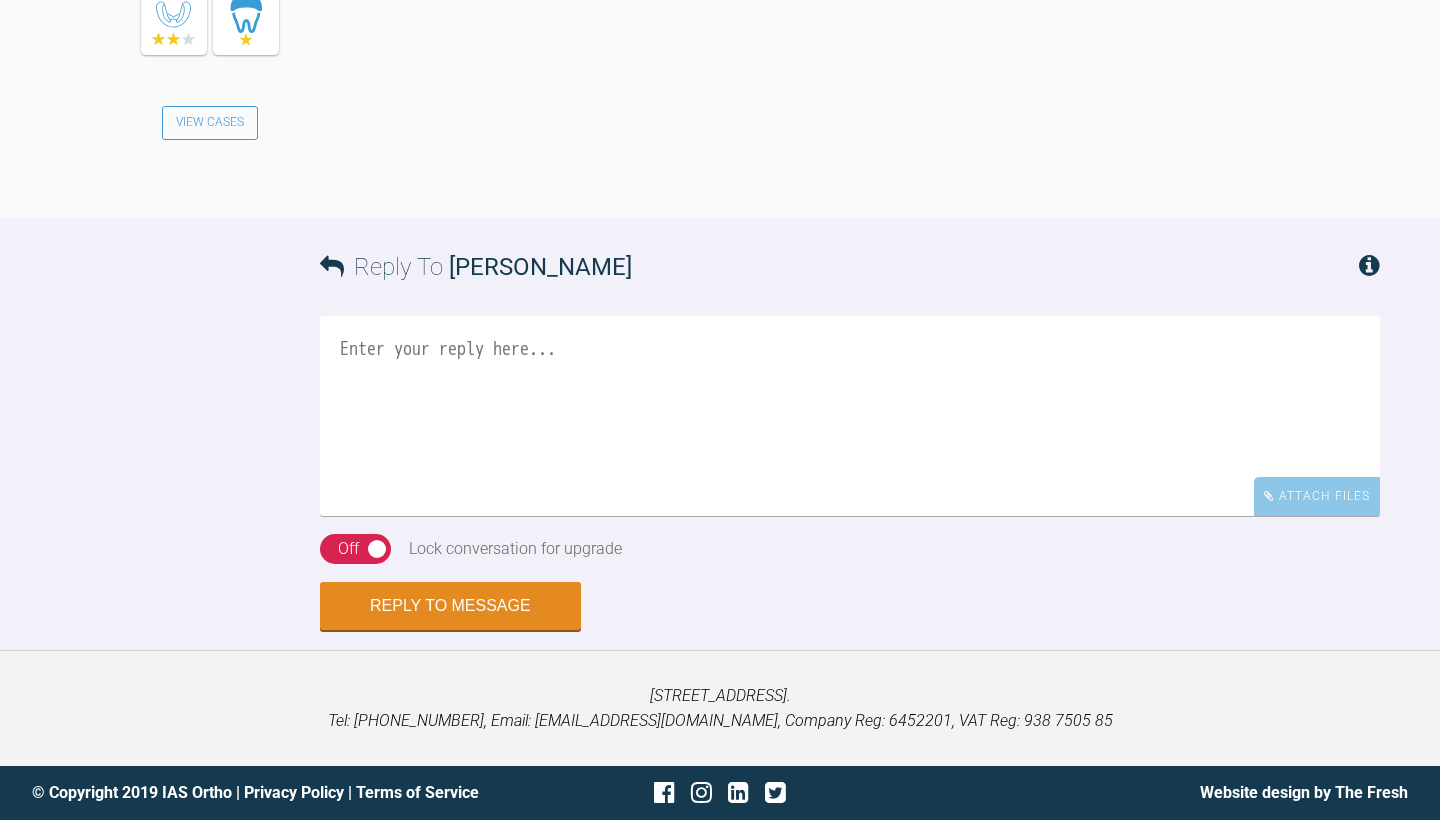 scroll, scrollTop: 3849, scrollLeft: 0, axis: vertical 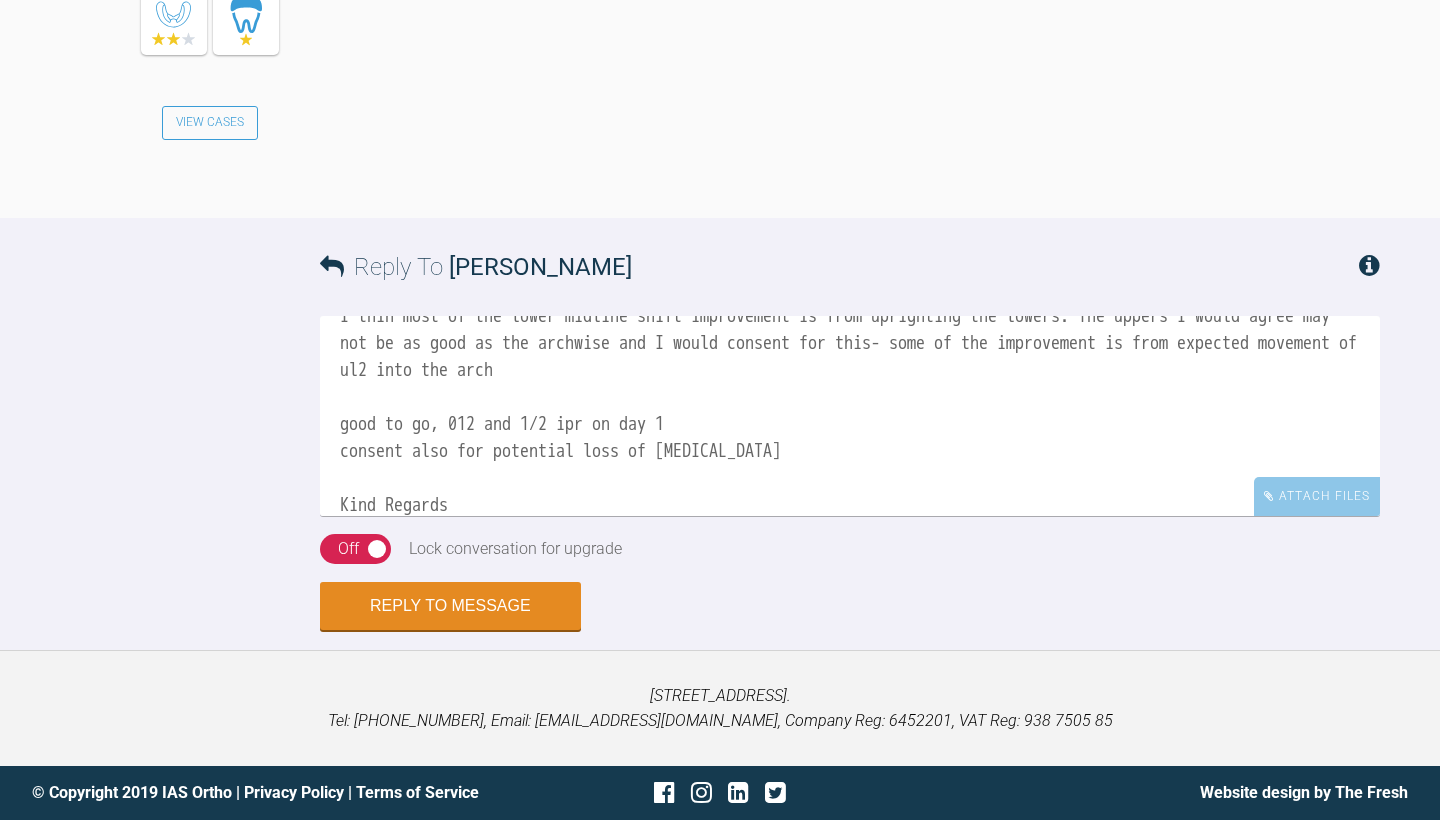 type on "Apologies [PERSON_NAME], I seem to have
This is an interesting one on archwise
I thin most of the lower midline shift improvement is from uprighting the lowers. The uppers I would agree may not be as good as the archwise and I would consent for this- some of the improvement is from expected movement of ul2 into the arch
good to go, 012 and 1/2 ipr on day 1
consent also for potential loss of [MEDICAL_DATA]
Kind Regards
[PERSON_NAME]" 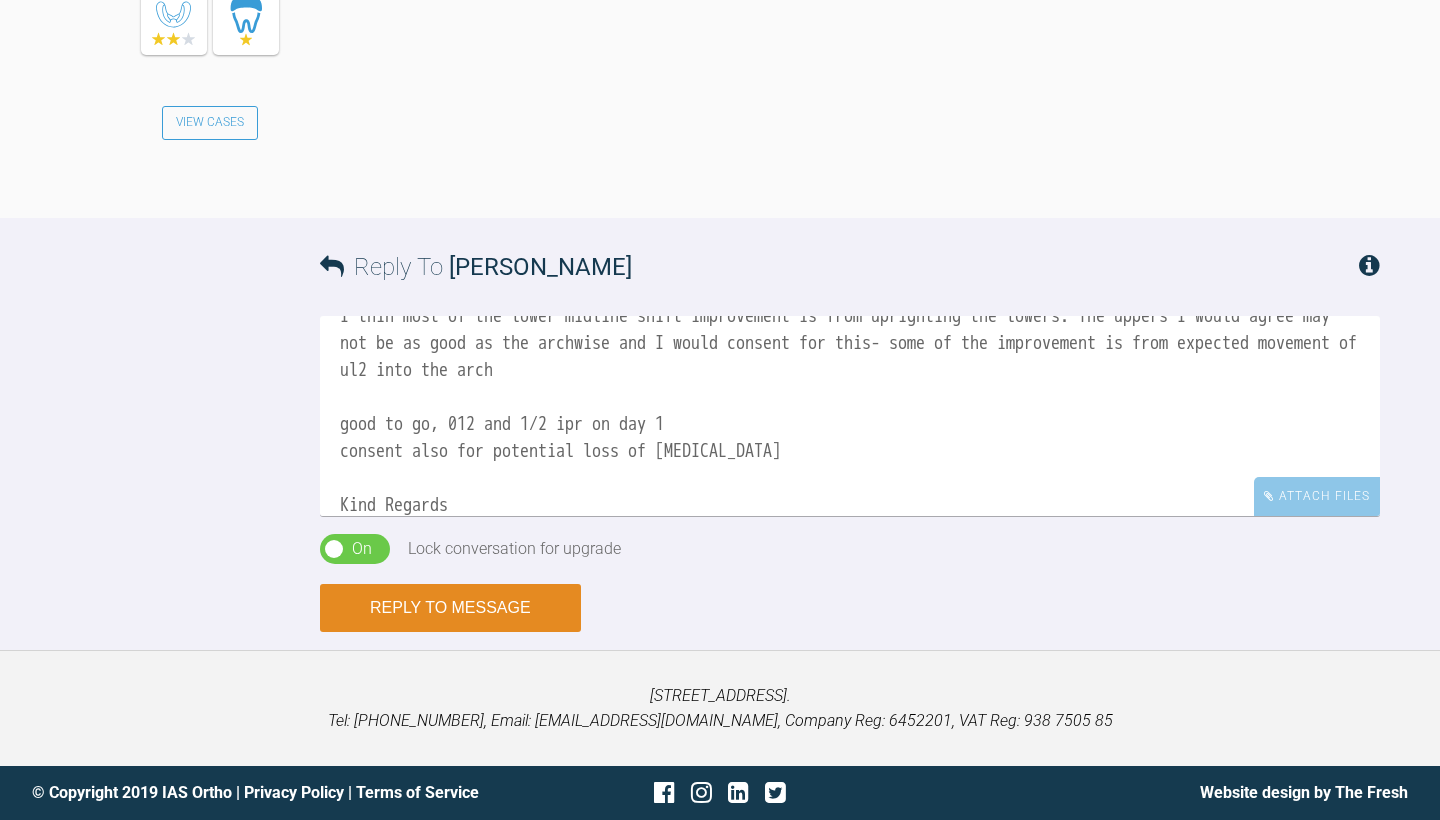 click on "Reply to Message" at bounding box center [450, 608] 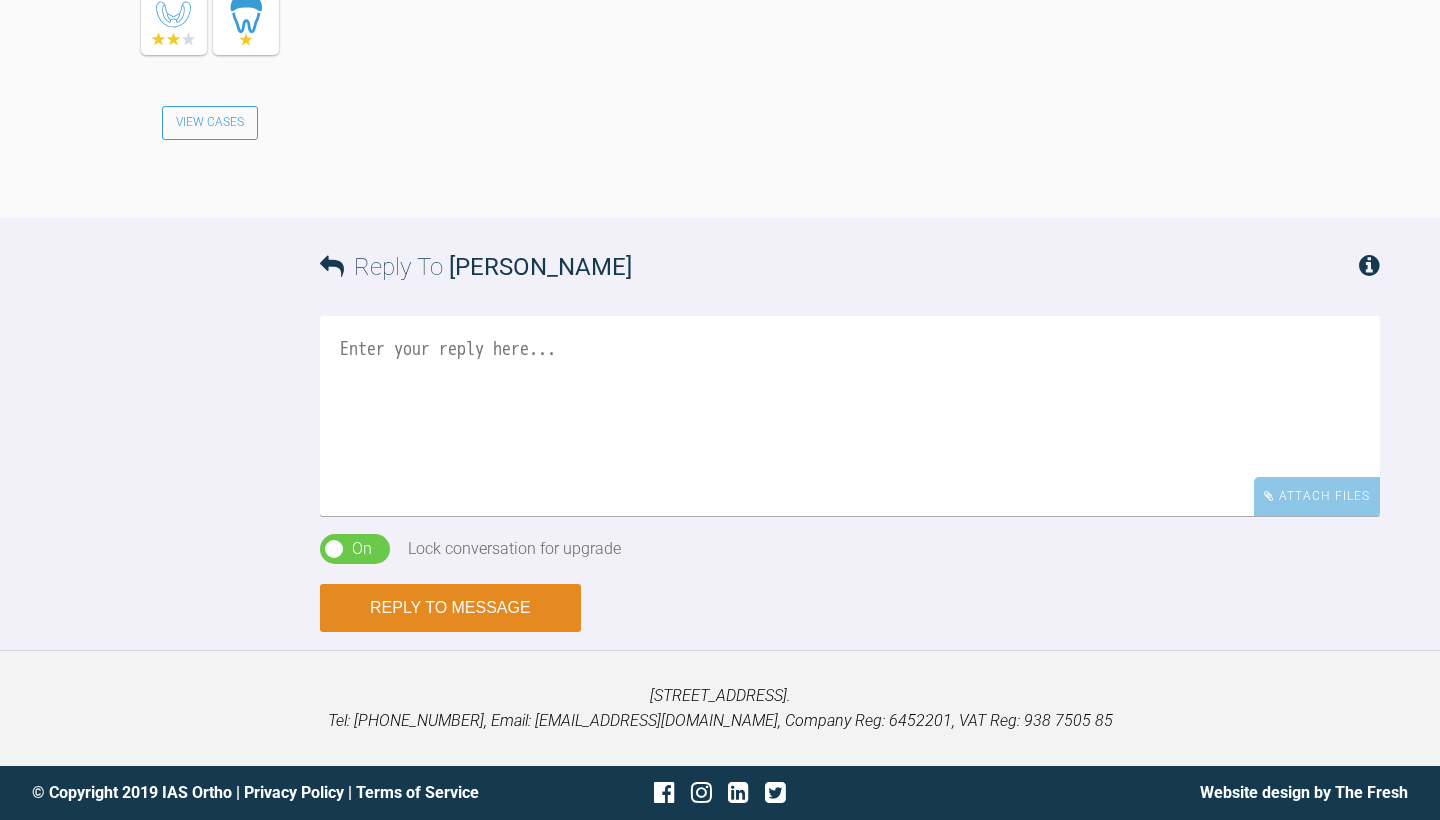 scroll, scrollTop: 0, scrollLeft: 0, axis: both 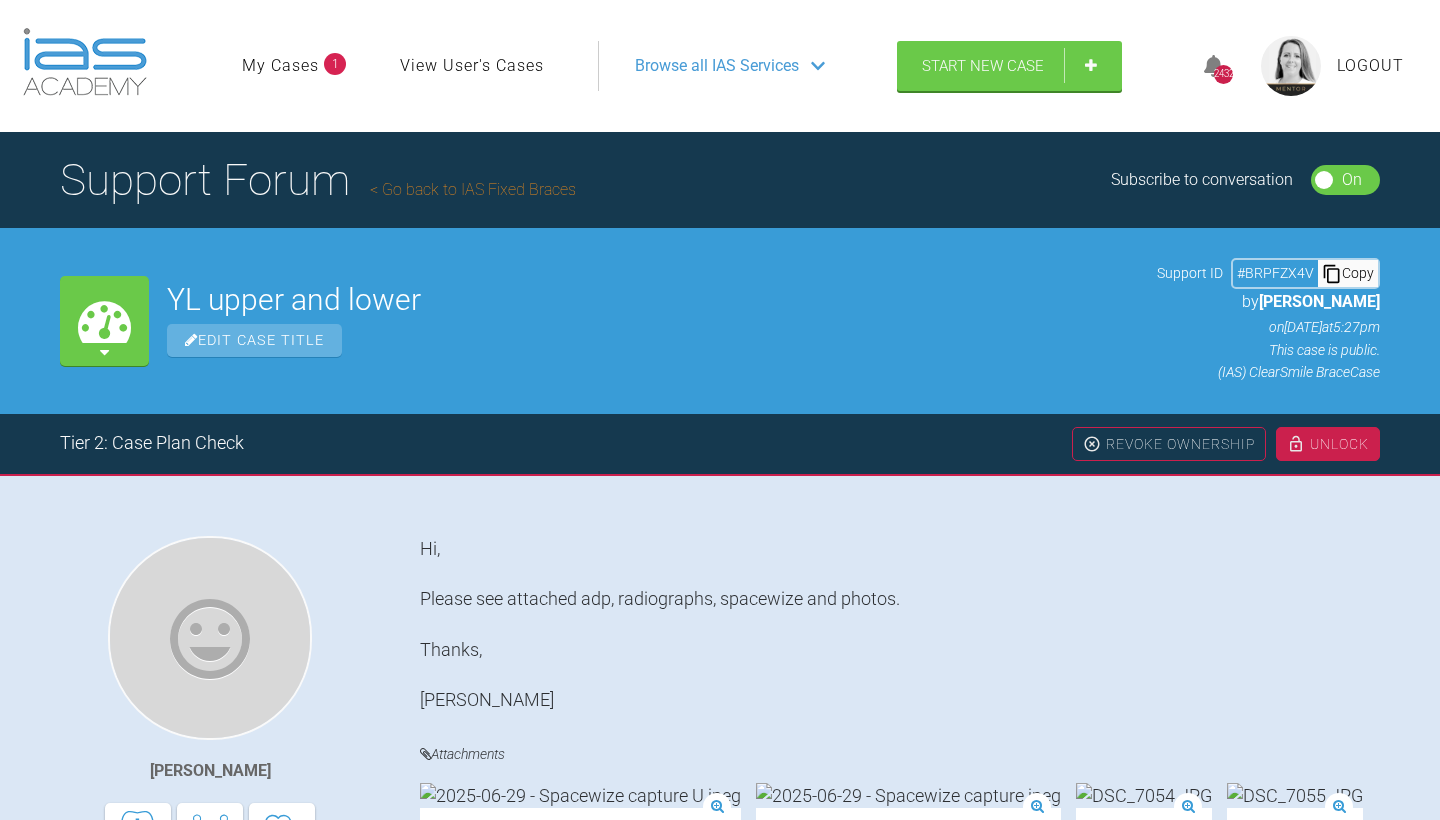 click on "Go back to IAS Fixed Braces" at bounding box center [473, 189] 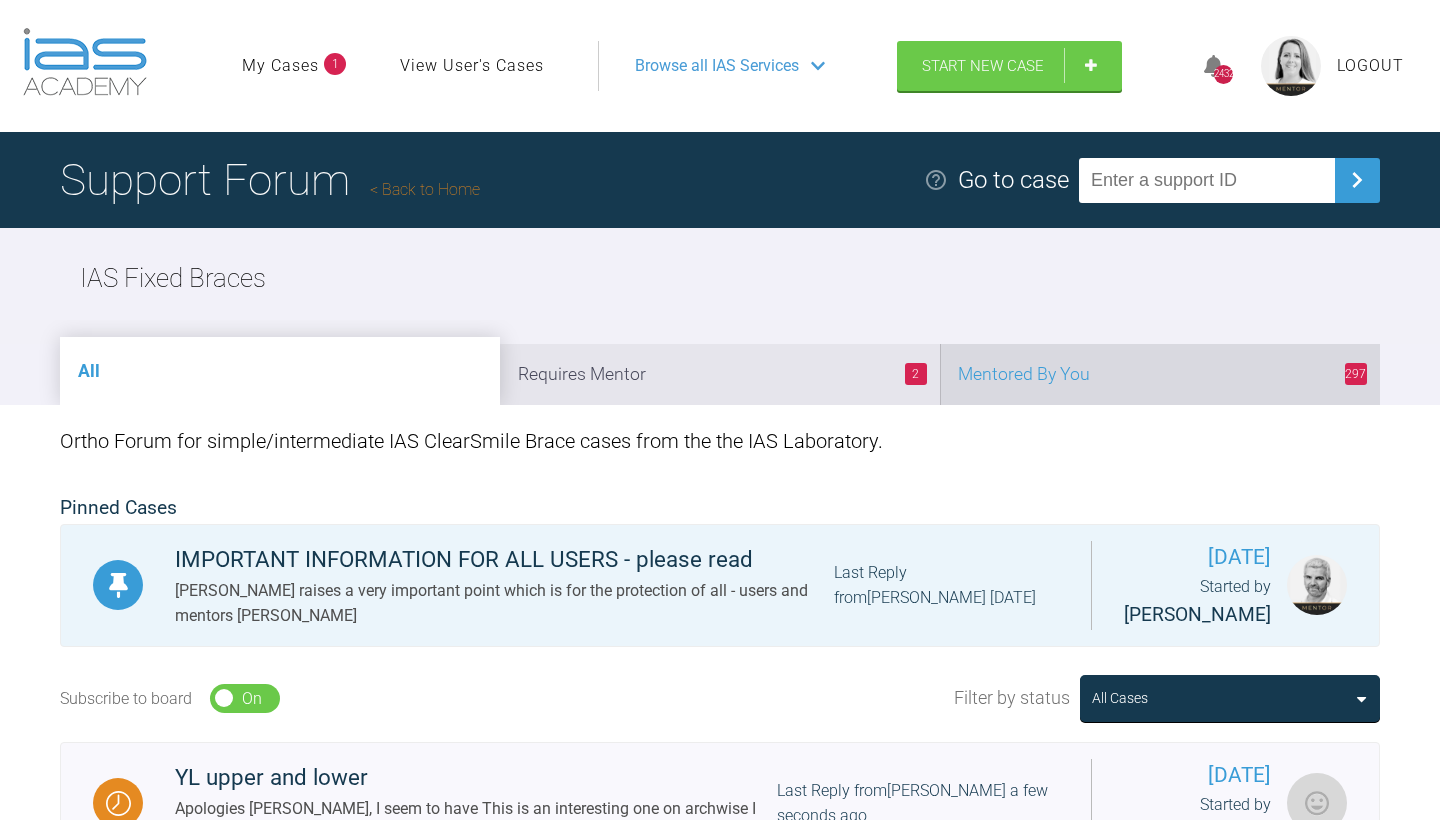 click on "297 Mentored By You" at bounding box center (1160, 374) 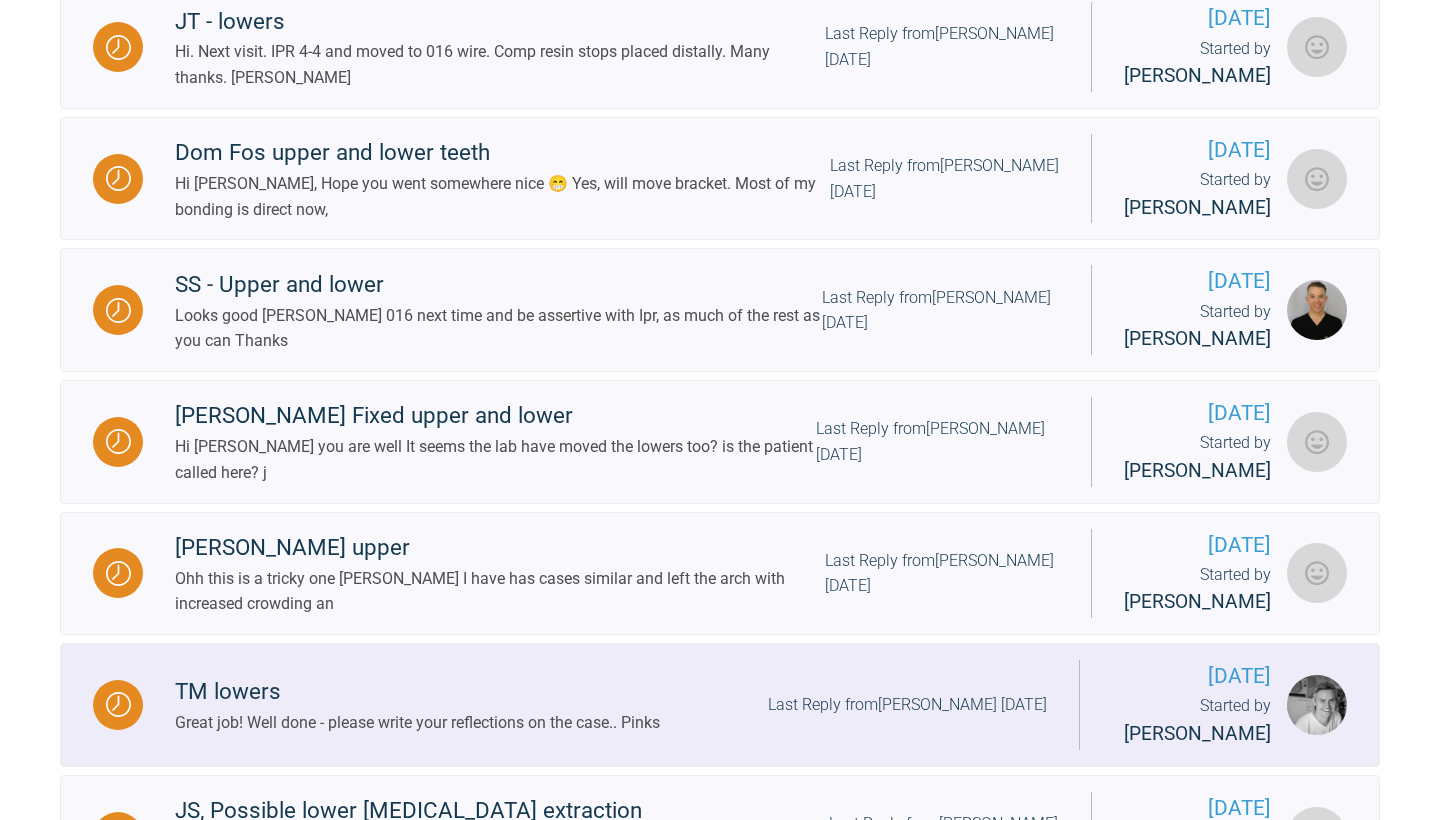 scroll, scrollTop: 760, scrollLeft: 0, axis: vertical 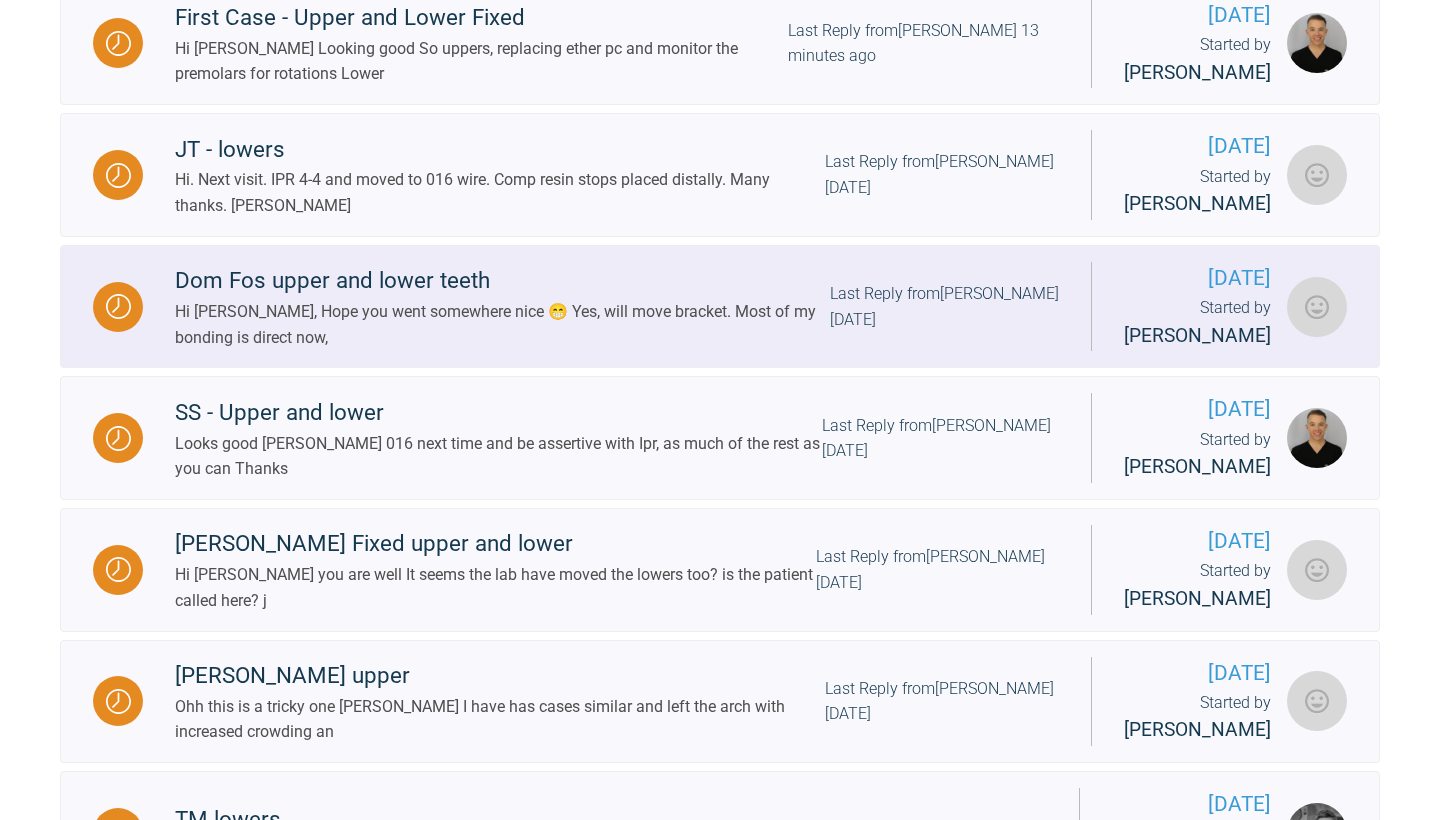 click on "Last Reply from  [PERSON_NAME]   [DATE]" at bounding box center (944, 306) 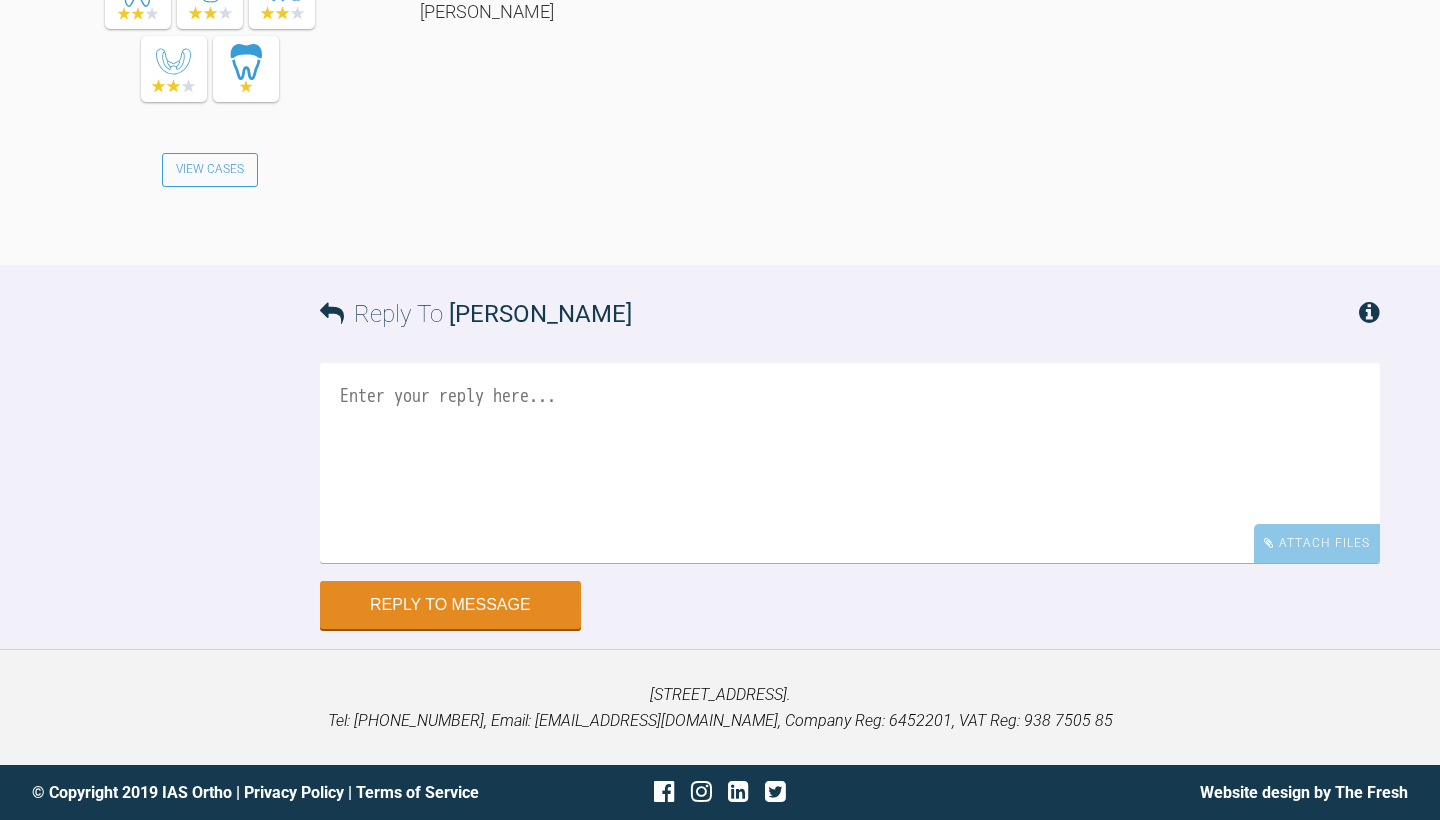 scroll, scrollTop: 18724, scrollLeft: 0, axis: vertical 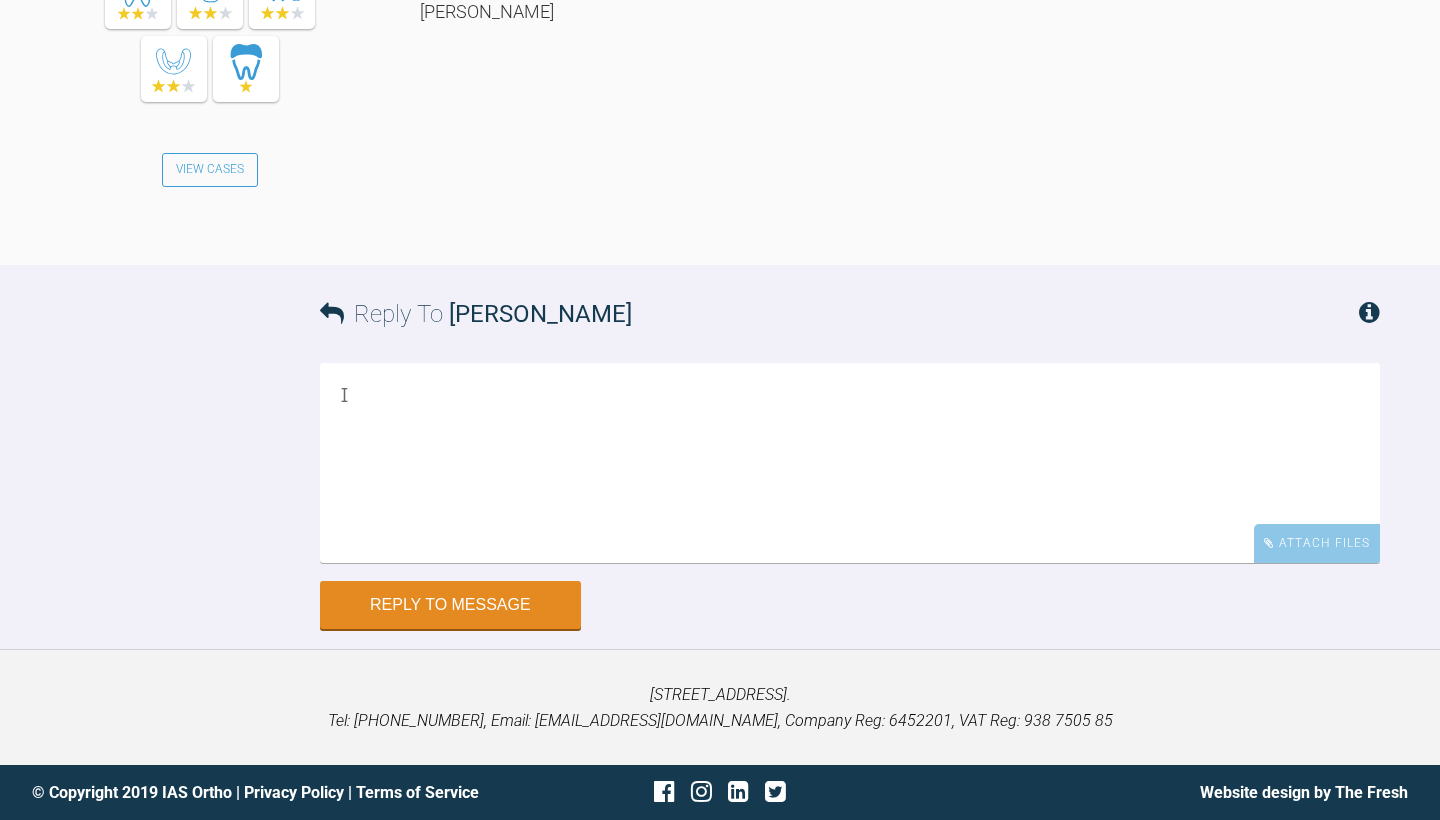 type on "I" 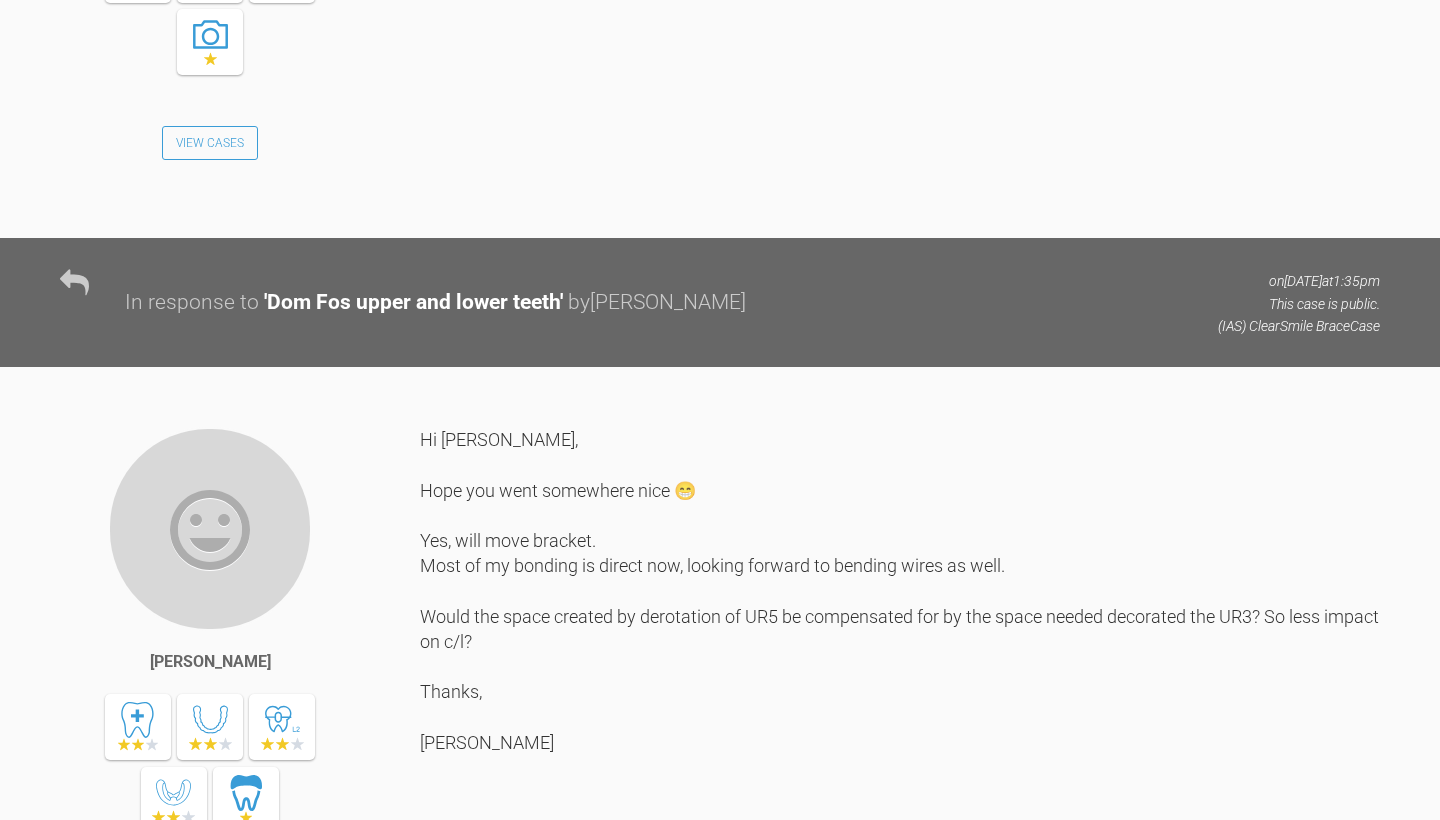 scroll, scrollTop: 16905, scrollLeft: 0, axis: vertical 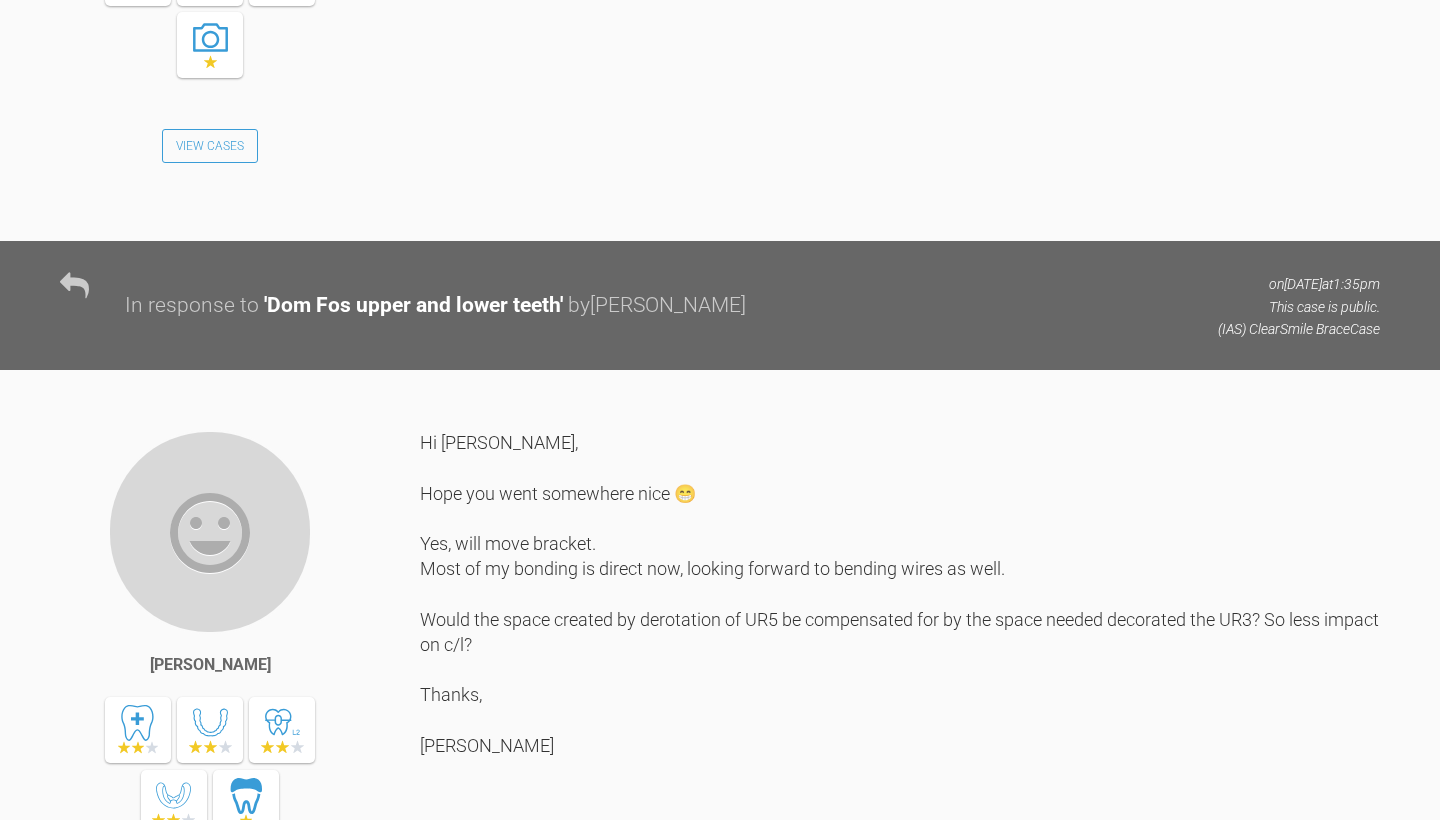 click at bounding box center [639, -764] 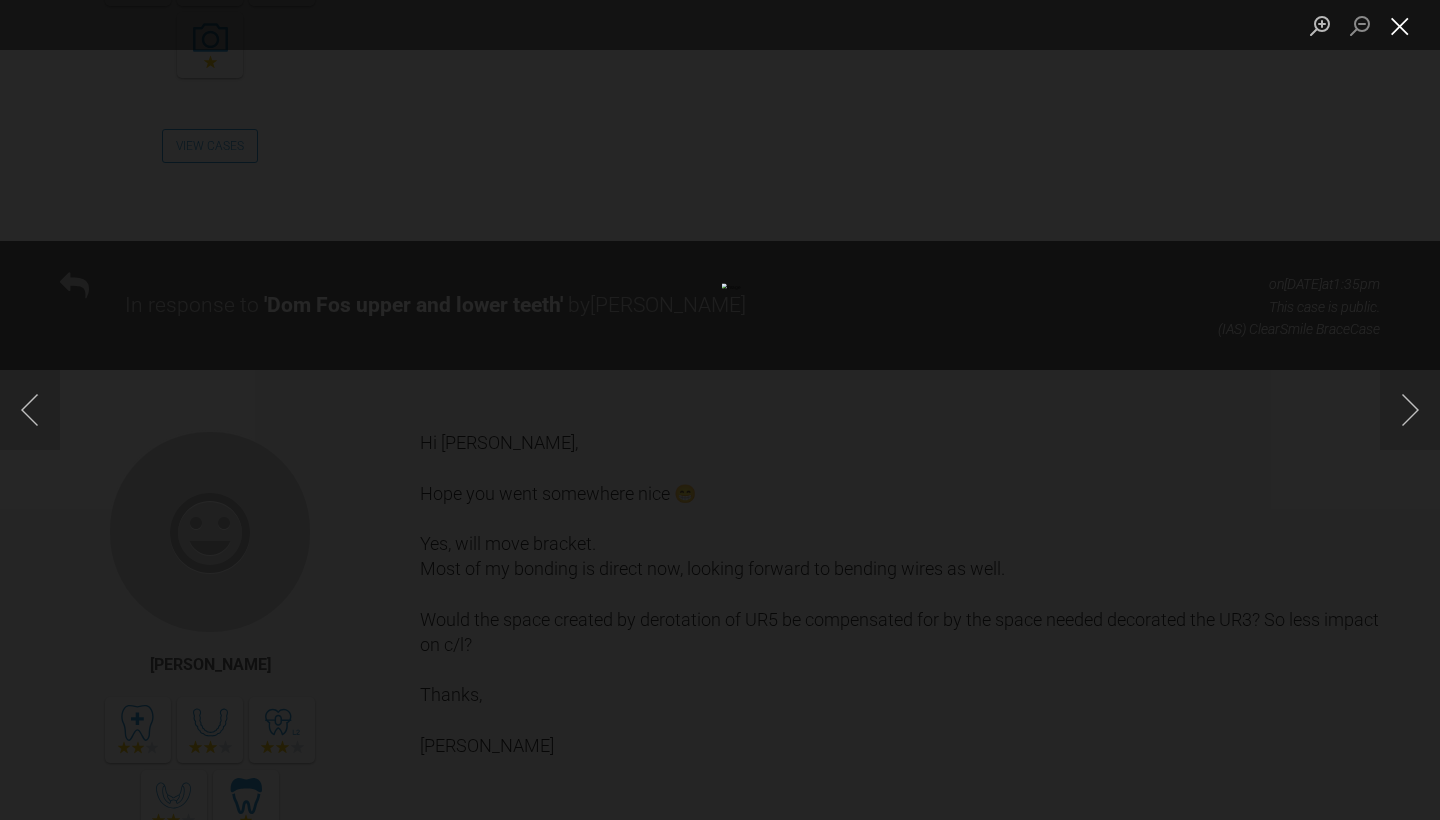 click at bounding box center (1400, 25) 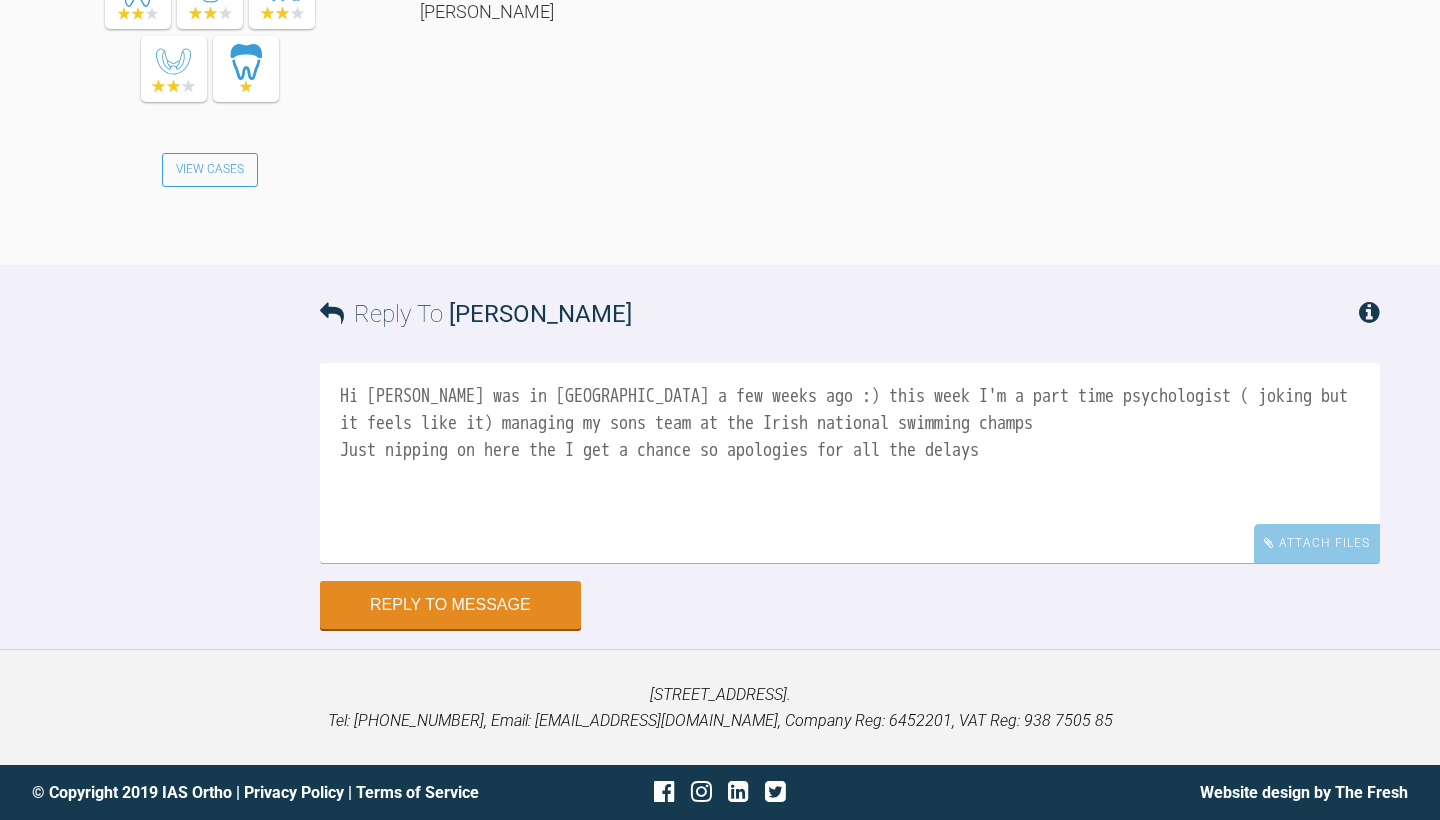 scroll, scrollTop: 18835, scrollLeft: 0, axis: vertical 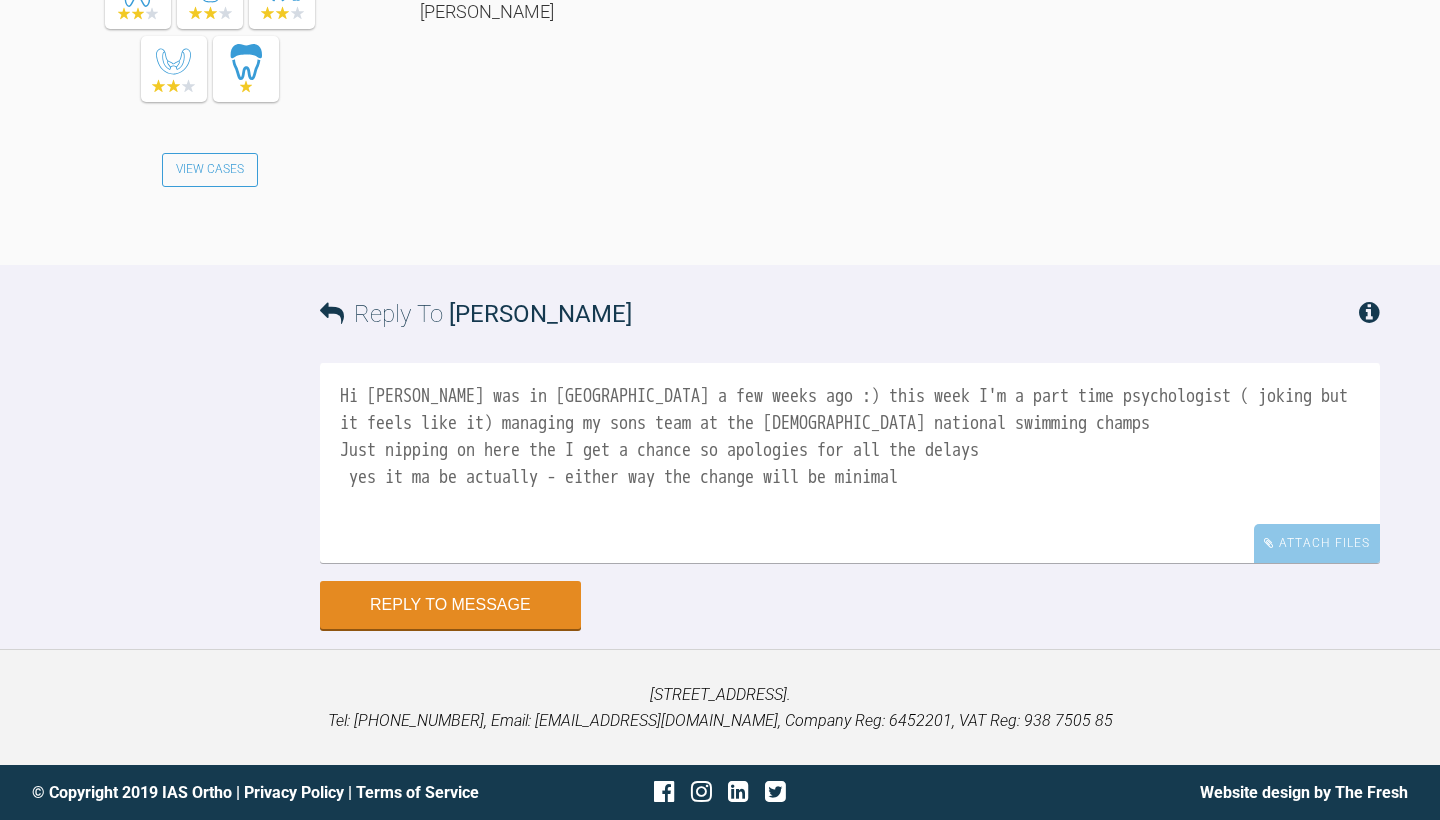 click on "Hi [PERSON_NAME] was in [GEOGRAPHIC_DATA] a few weeks ago :) this week I'm a part time psychologist ( joking but it feels like it) managing my sons team at the [DEMOGRAPHIC_DATA] national swimming champs
Just nipping on here the I get a chance so apologies for all the delays
yes it ma be actually - either way the change will be minimal" at bounding box center [850, 463] 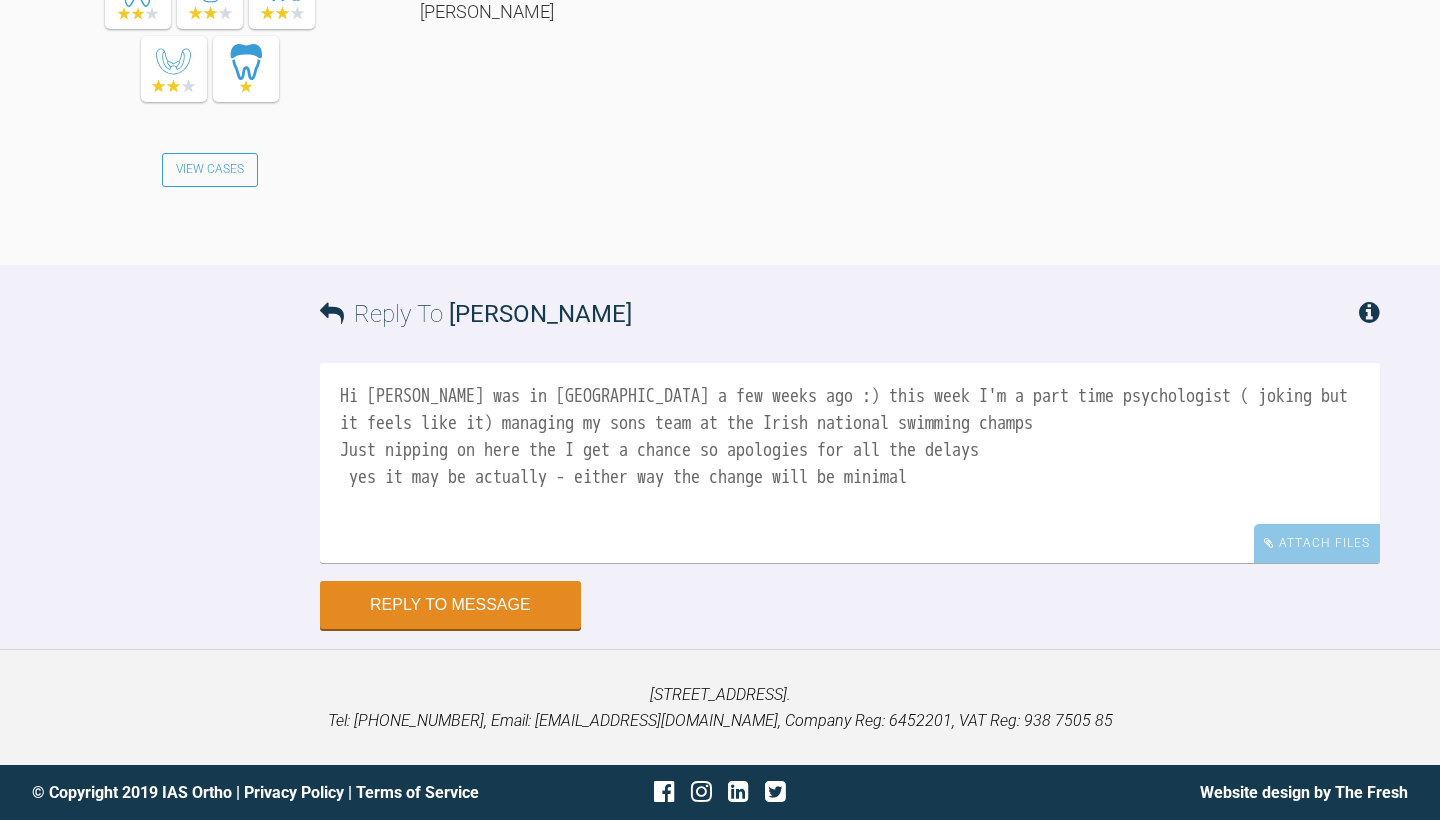 click on "Hi [PERSON_NAME] was in [GEOGRAPHIC_DATA] a few weeks ago :) this week I'm a part time psychologist ( joking but it feels like it) managing my sons team at the Irish national swimming champs
Just nipping on here the I get a chance so apologies for all the delays
yes it may be actually - either way the change will be minimal" at bounding box center (850, 463) 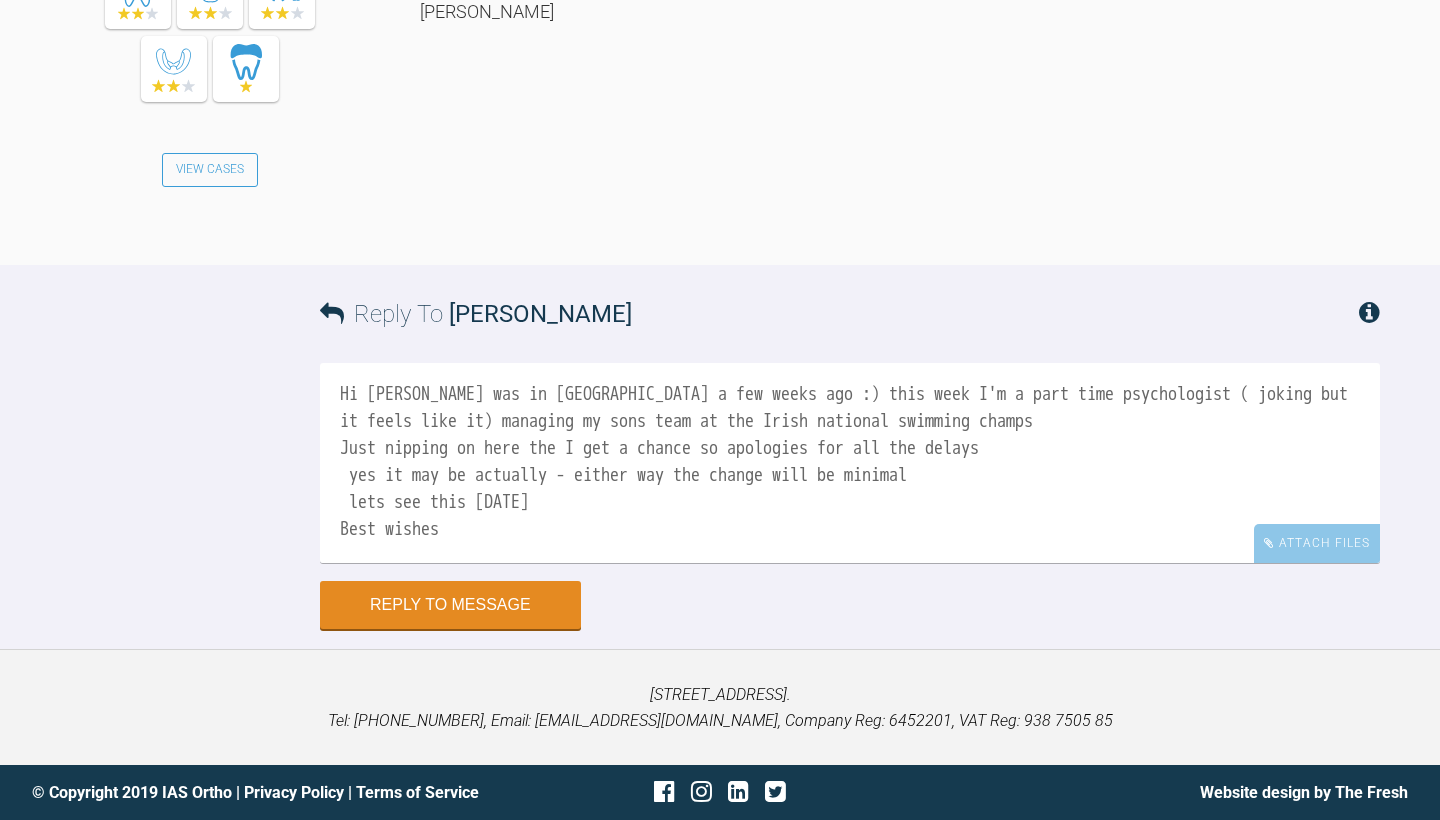 scroll, scrollTop: 33, scrollLeft: 0, axis: vertical 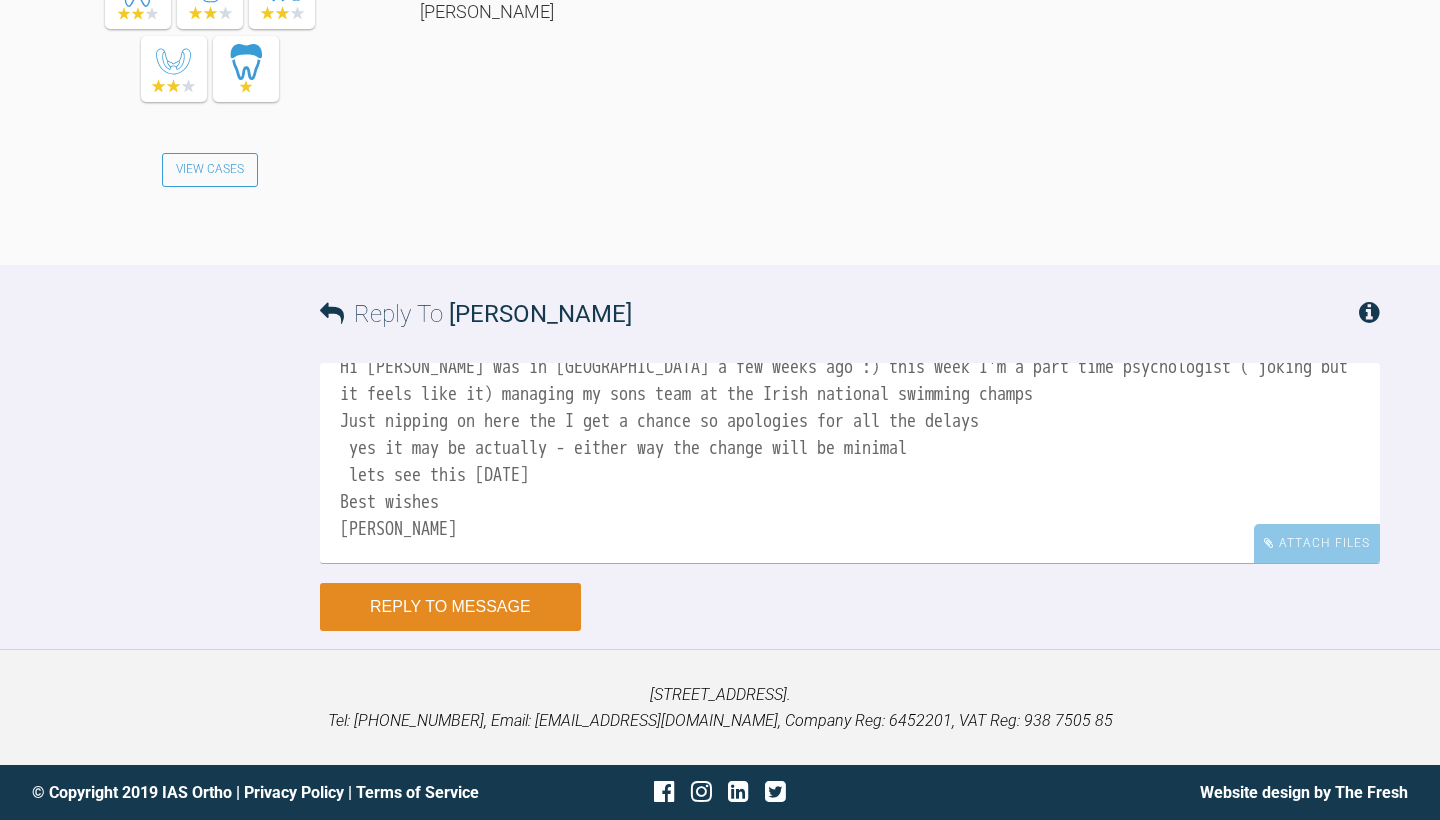 type on "Hi [PERSON_NAME] was in [GEOGRAPHIC_DATA] a few weeks ago :) this week I'm a part time psychologist ( joking but it feels like it) managing my sons team at the Irish national swimming champs
Just nipping on here the I get a chance so apologies for all the delays
yes it may be actually - either way the change will be minimal
lets see this [DATE]
Best wishes
[PERSON_NAME]" 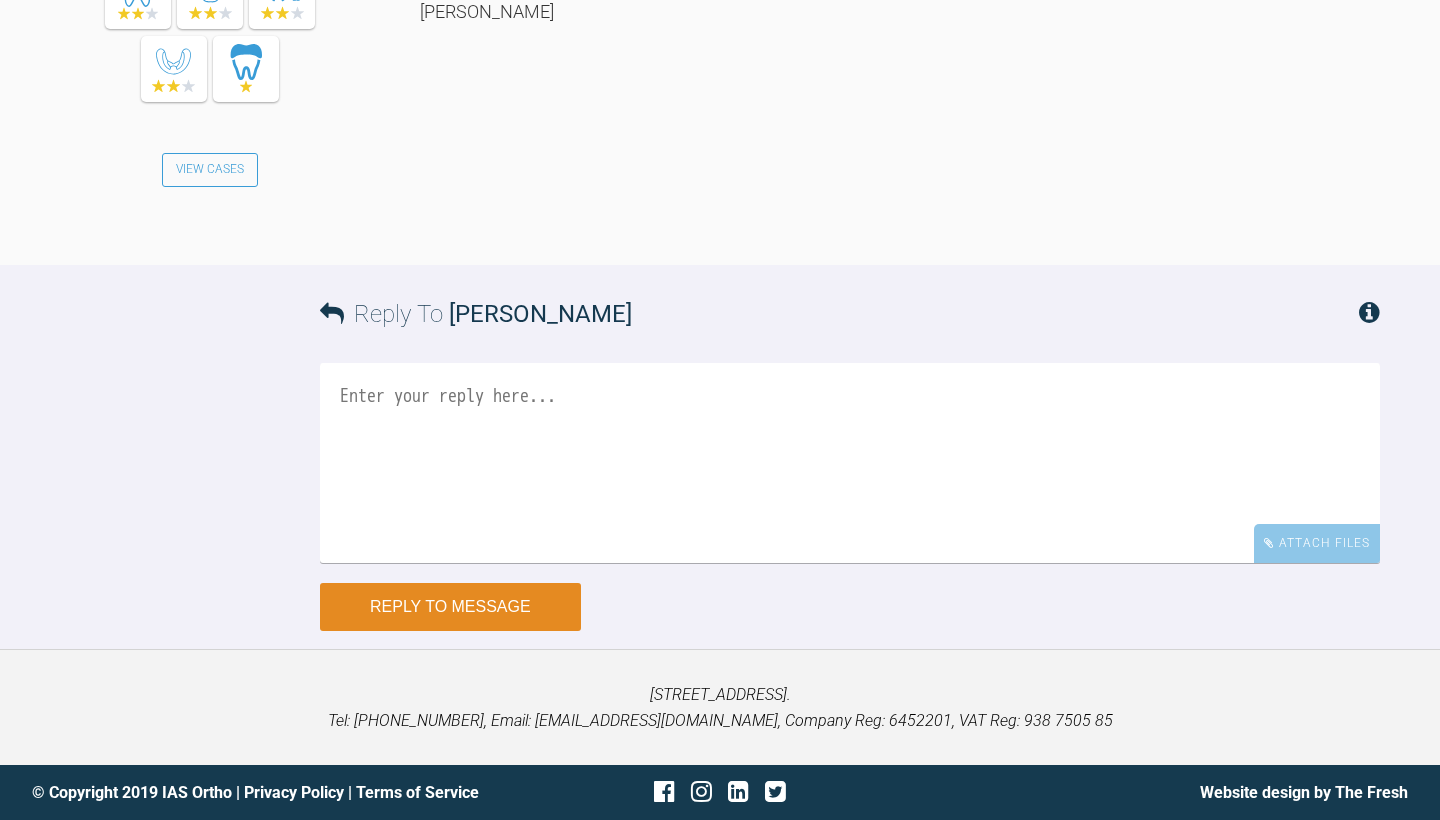 scroll, scrollTop: 0, scrollLeft: 0, axis: both 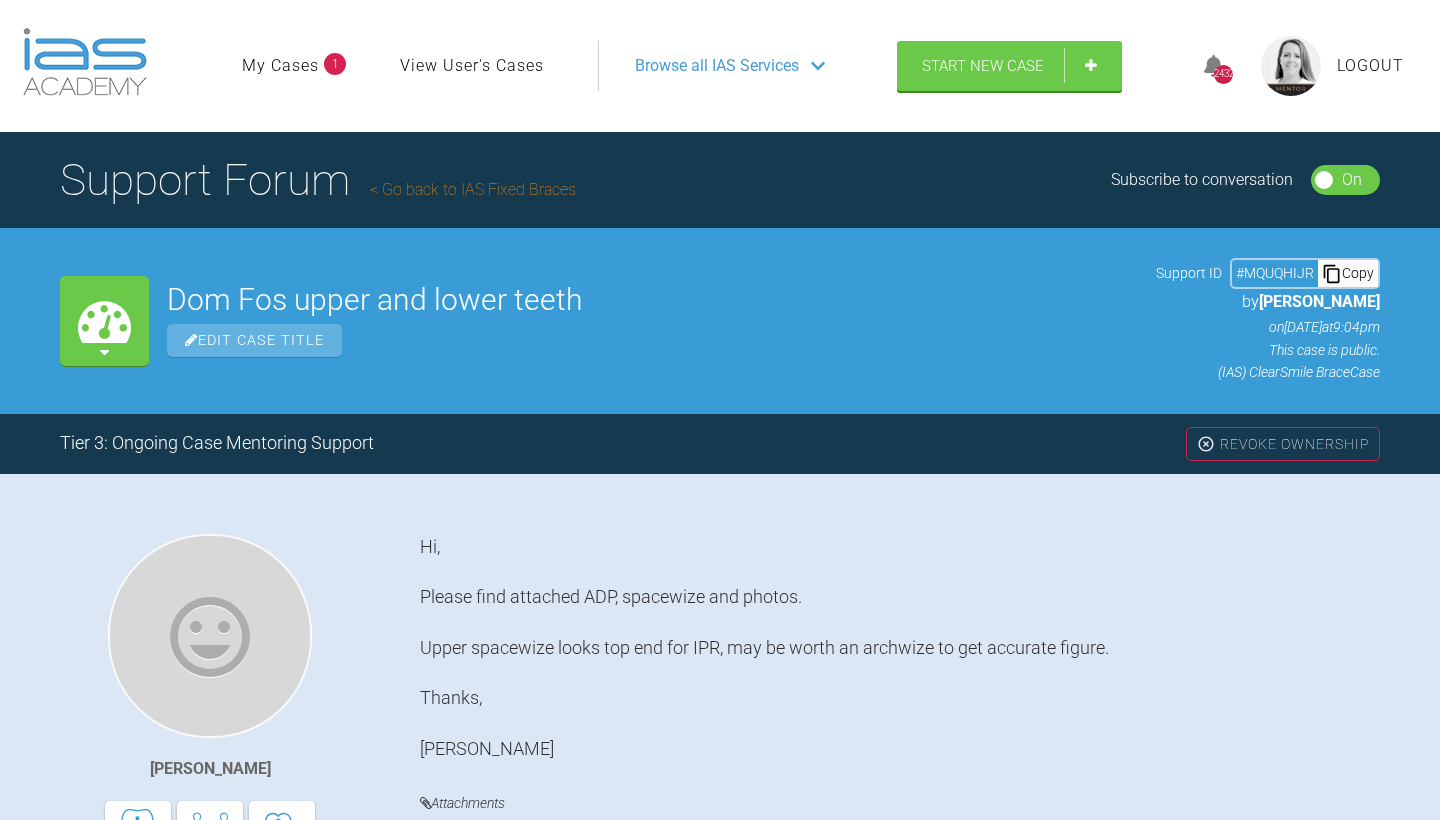 click on "Go back to IAS Fixed Braces" at bounding box center [473, 189] 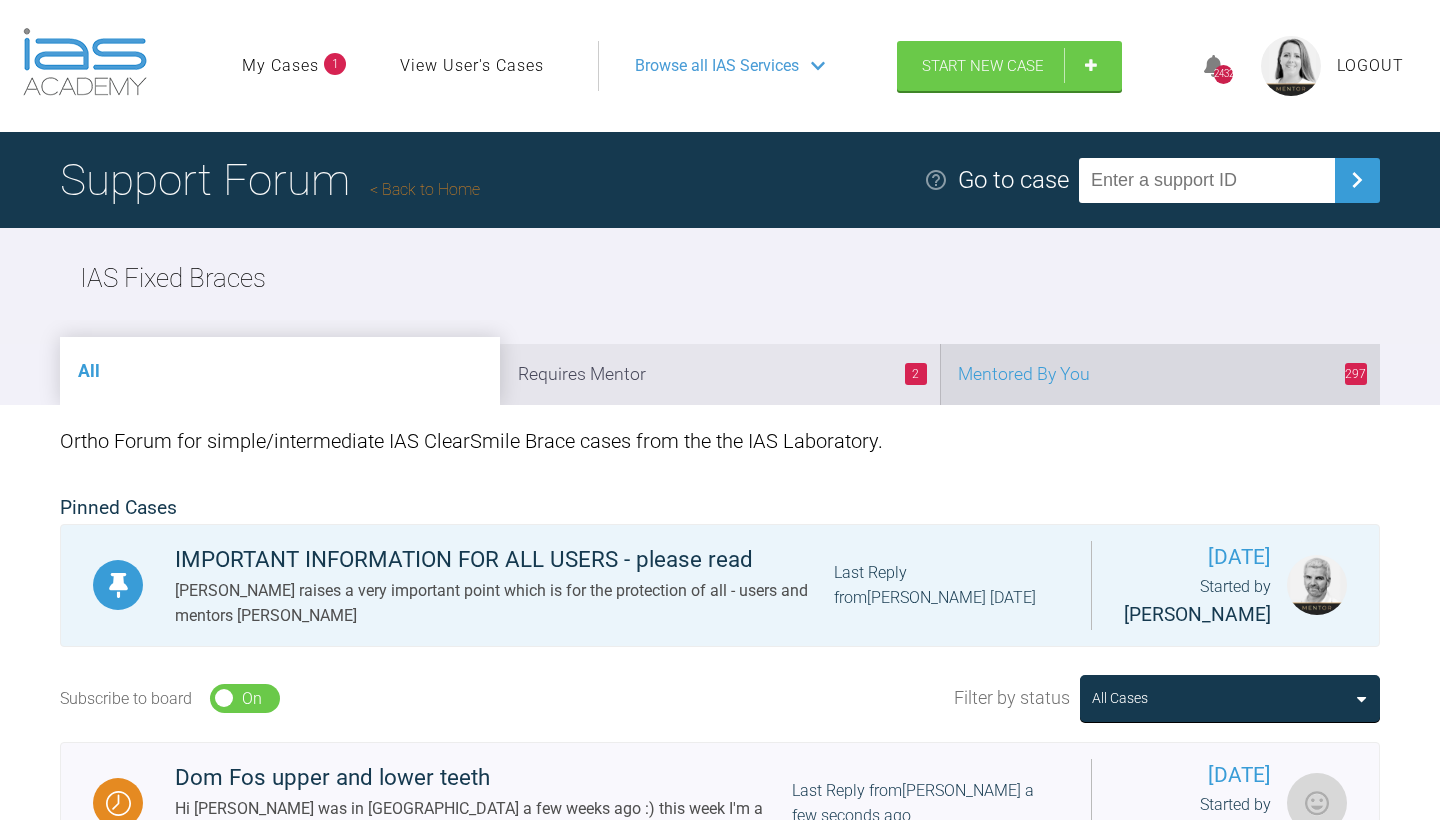 click on "297 Mentored By You" at bounding box center (1160, 374) 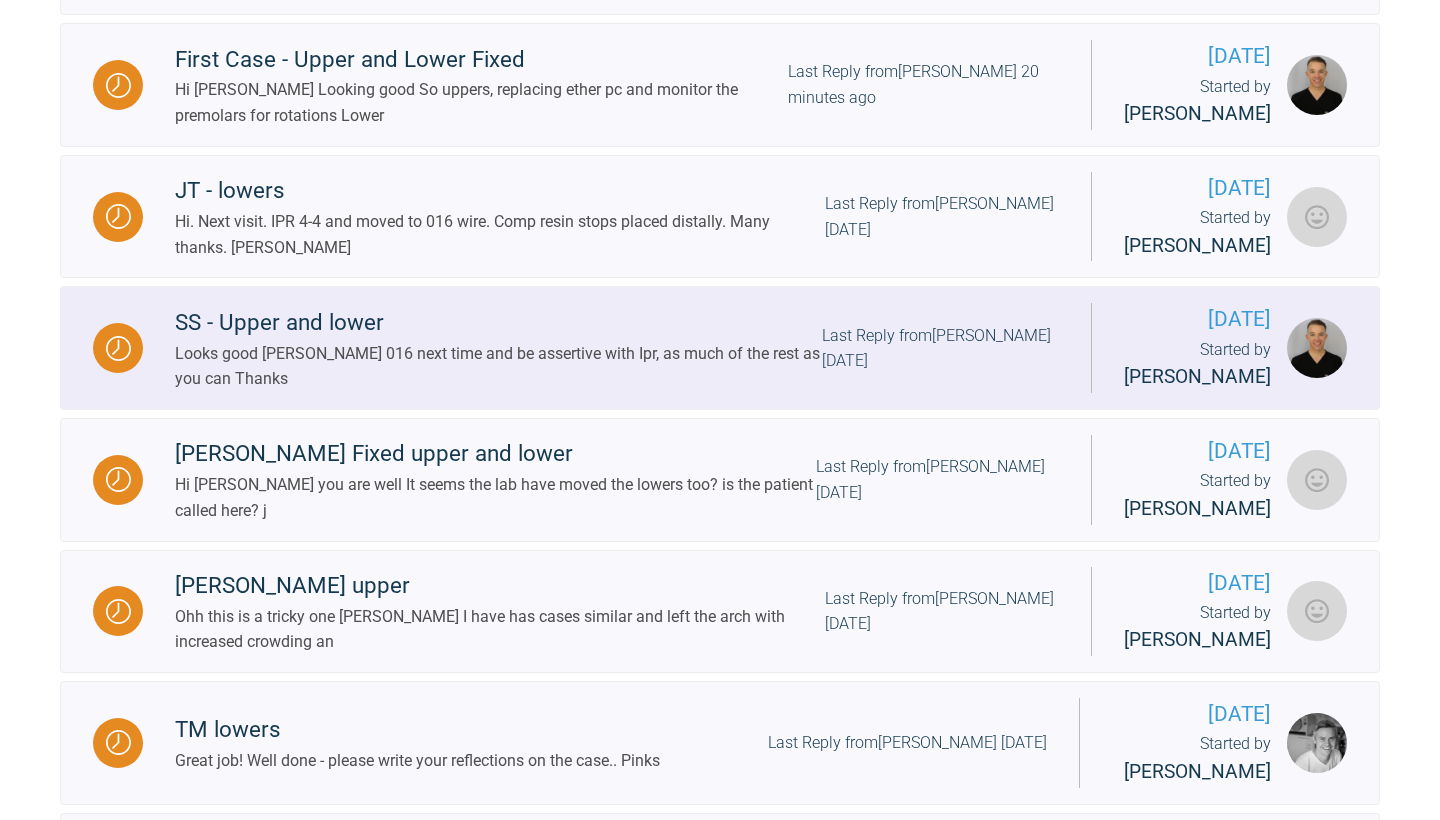 scroll, scrollTop: 841, scrollLeft: 0, axis: vertical 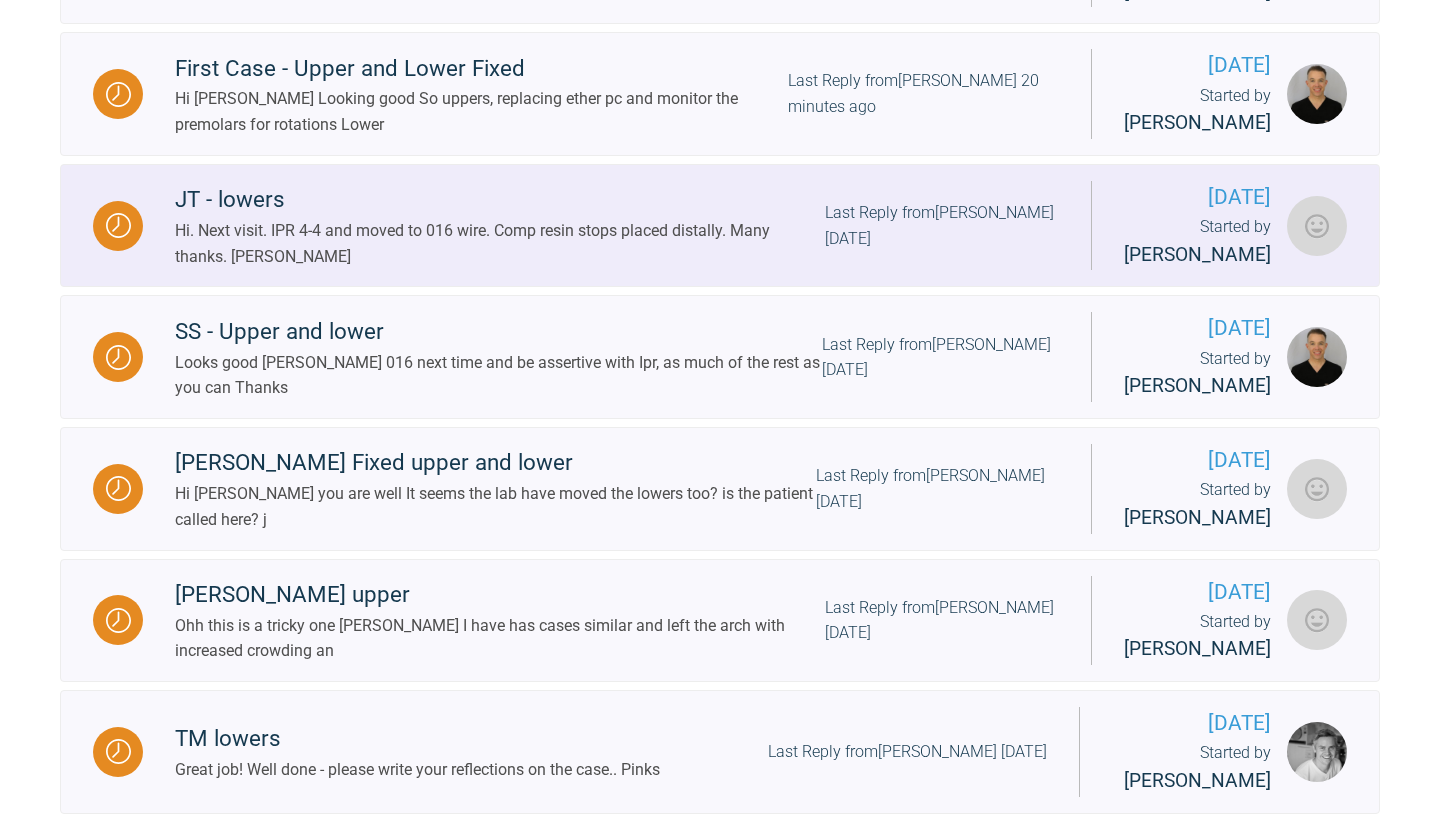 click on "Last Reply from  [PERSON_NAME]   [DATE]" at bounding box center (942, 225) 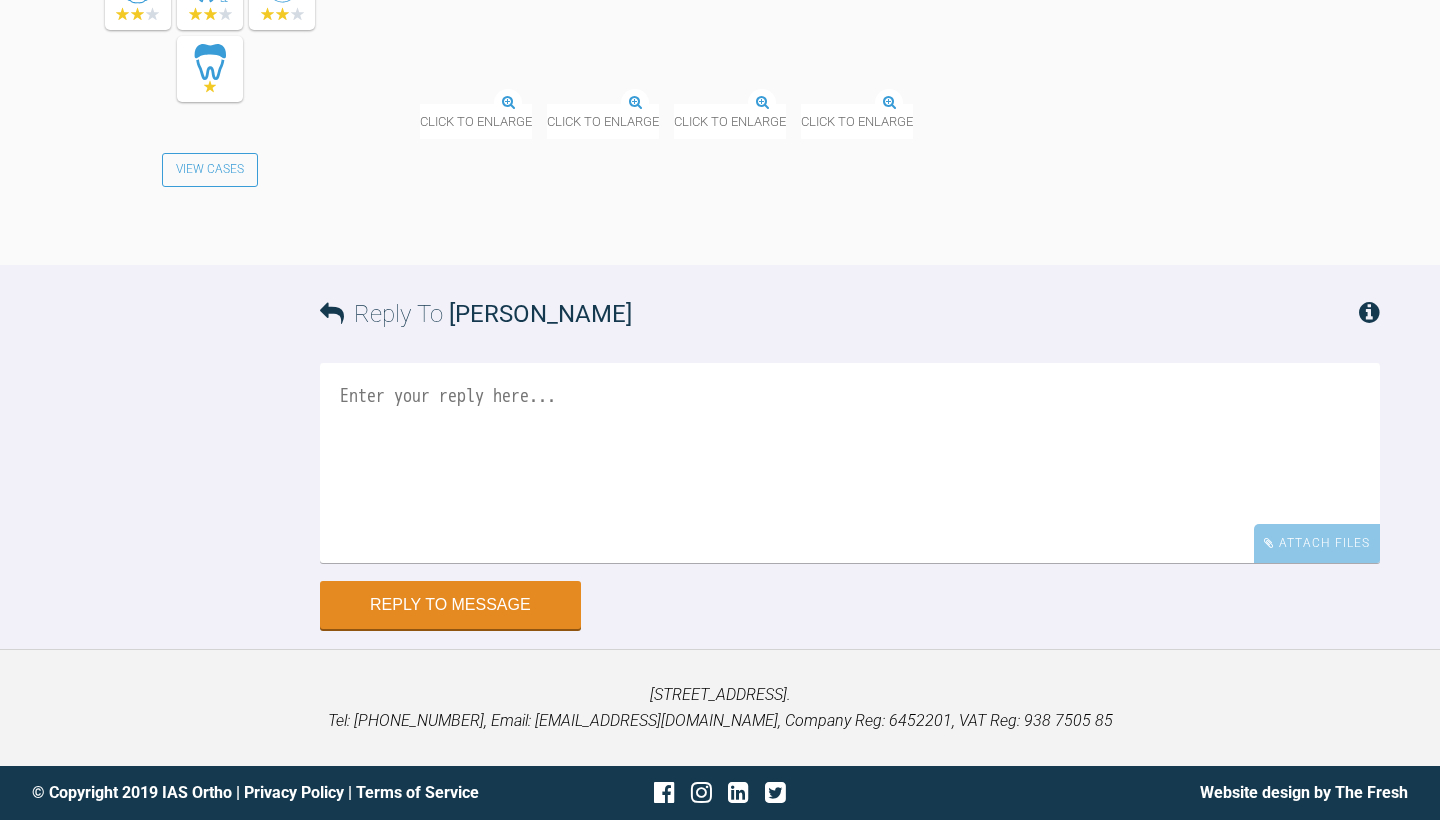 scroll, scrollTop: 8058, scrollLeft: 0, axis: vertical 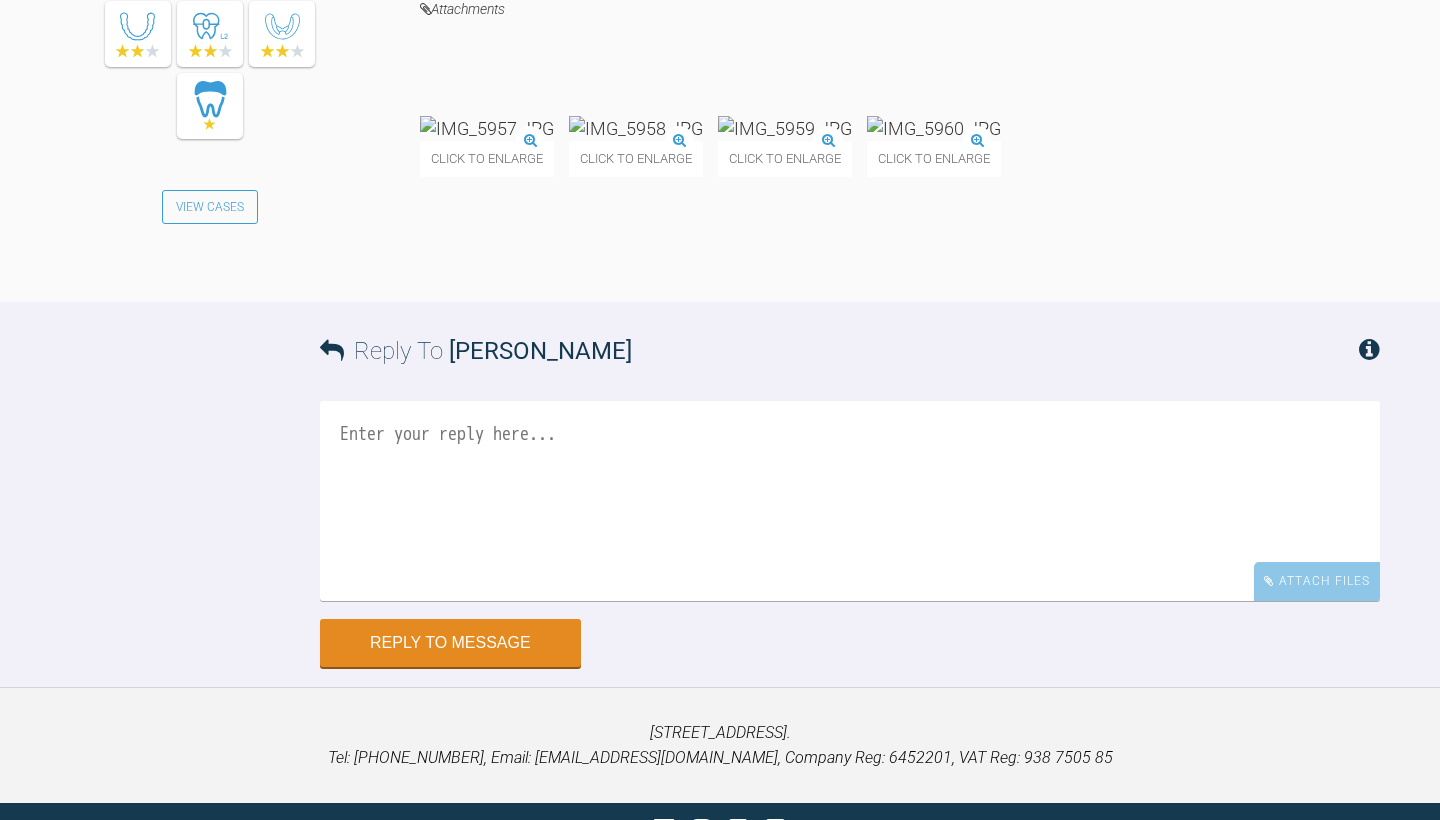 click at bounding box center (487, 128) 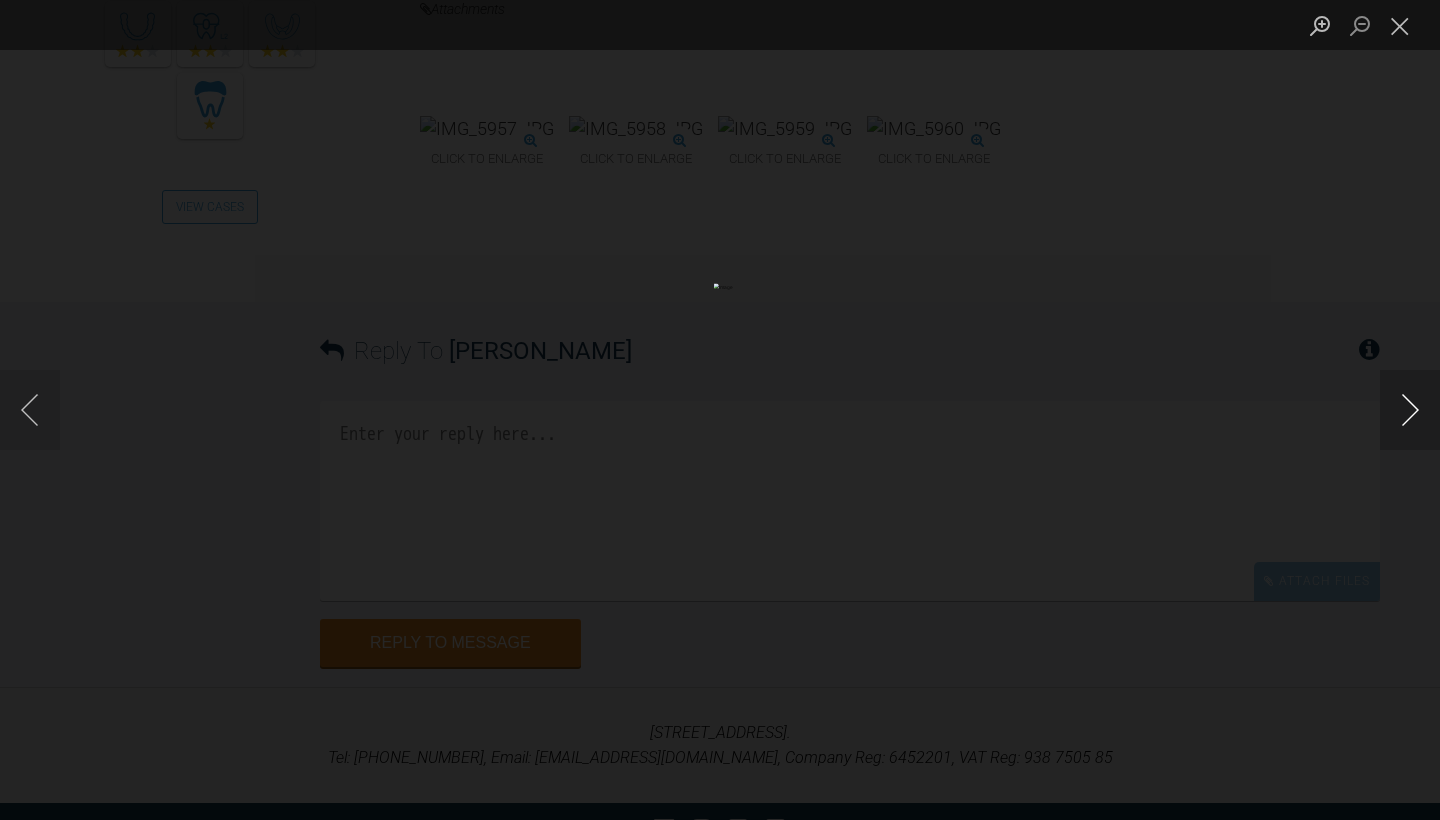 click at bounding box center (1410, 410) 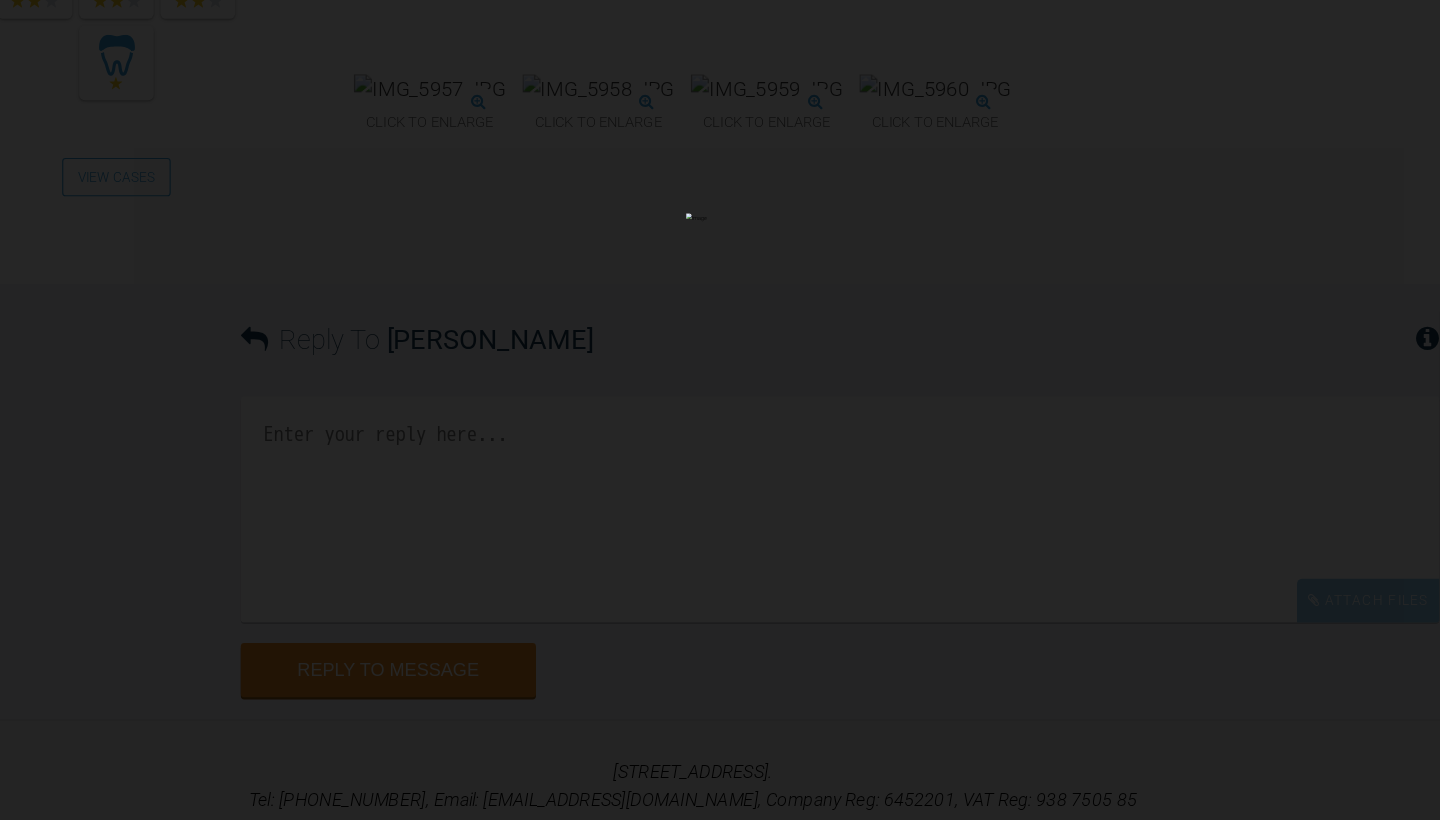 scroll, scrollTop: 8051, scrollLeft: 0, axis: vertical 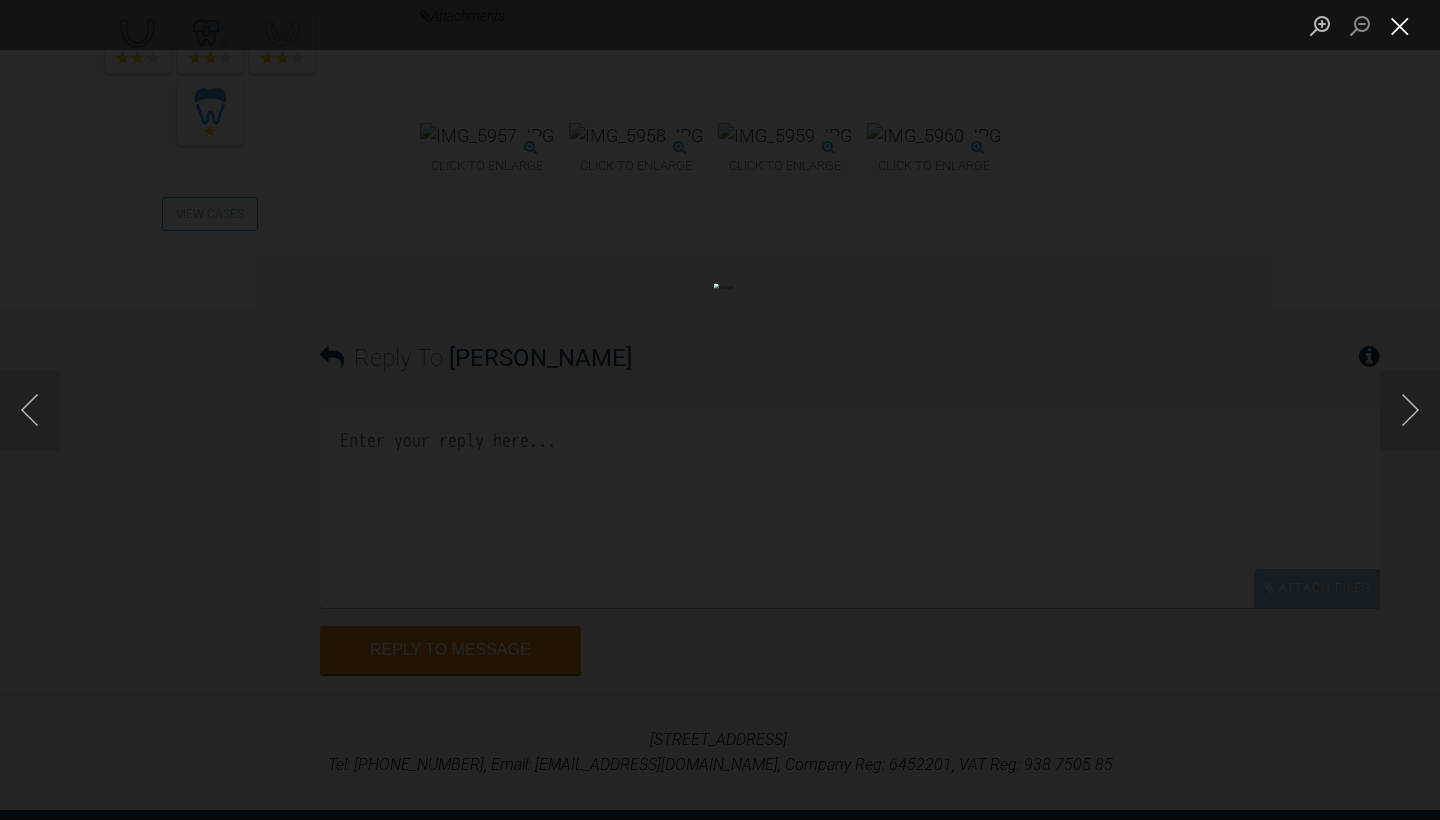 click at bounding box center (1400, 25) 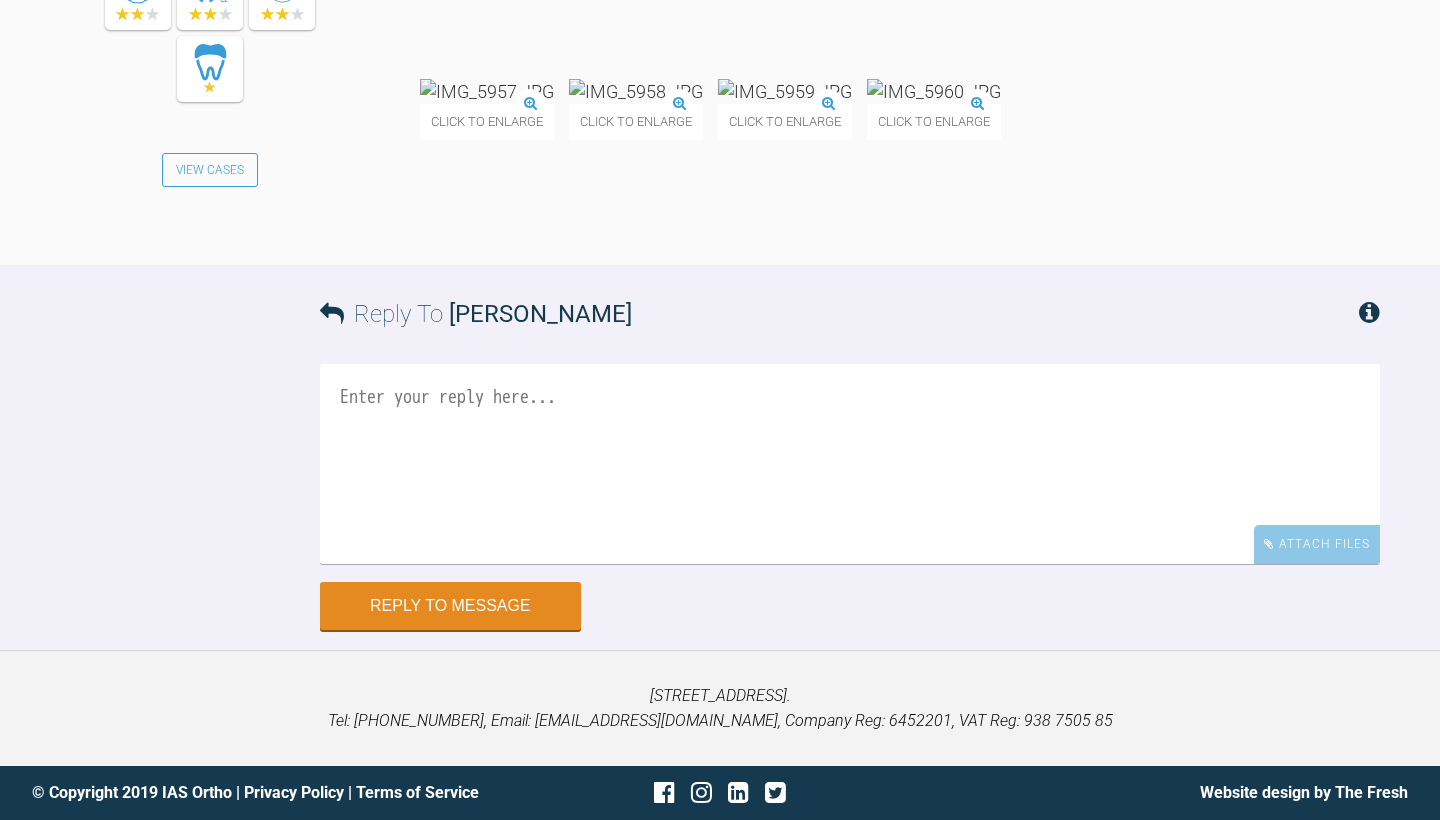scroll, scrollTop: 8698, scrollLeft: 0, axis: vertical 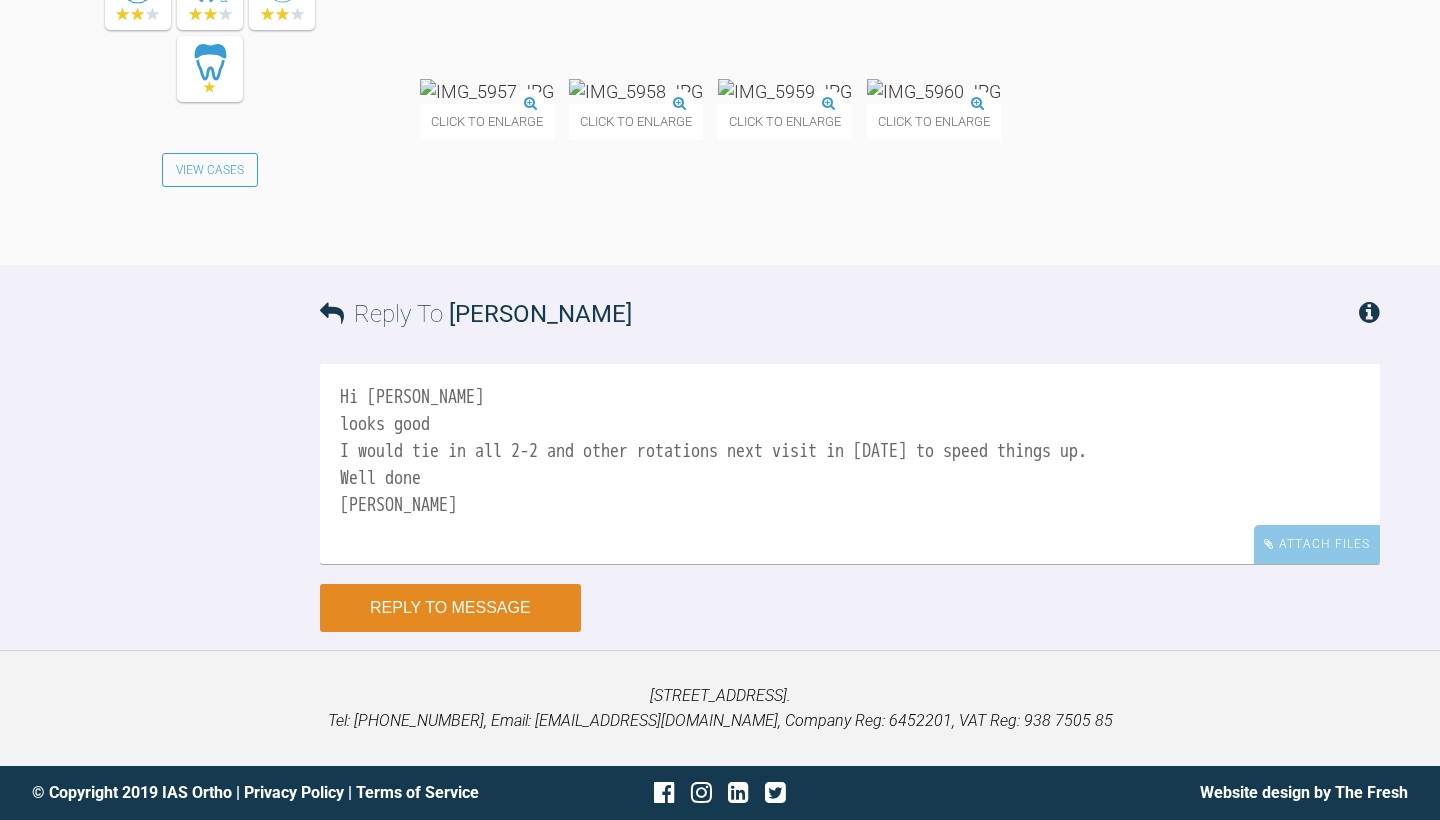 type on "Hi [PERSON_NAME]
looks good
I would tie in all 2-2 and other rotations next visit in [DATE] to speed things up.
Well done
[PERSON_NAME]" 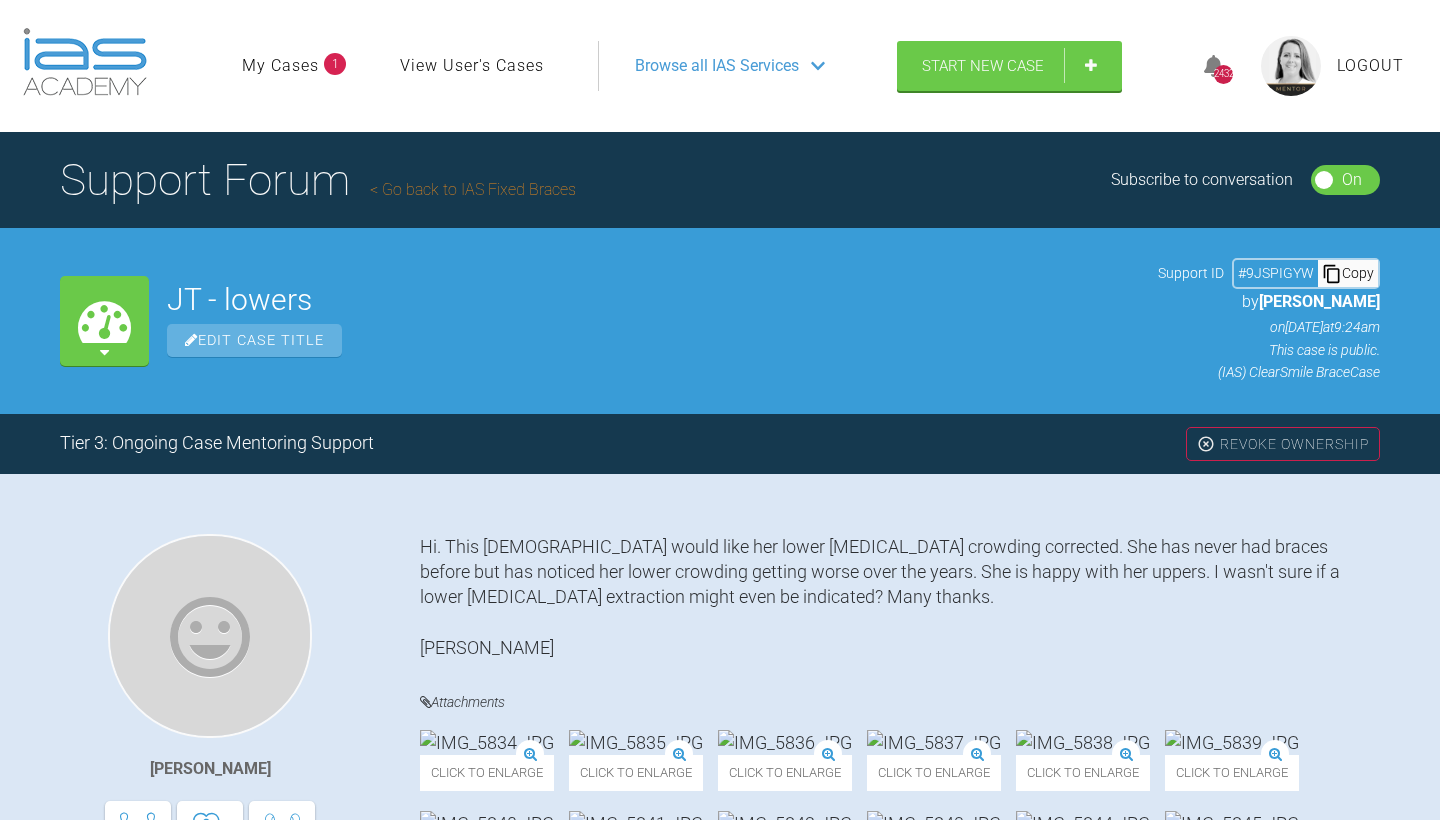 scroll, scrollTop: 0, scrollLeft: 0, axis: both 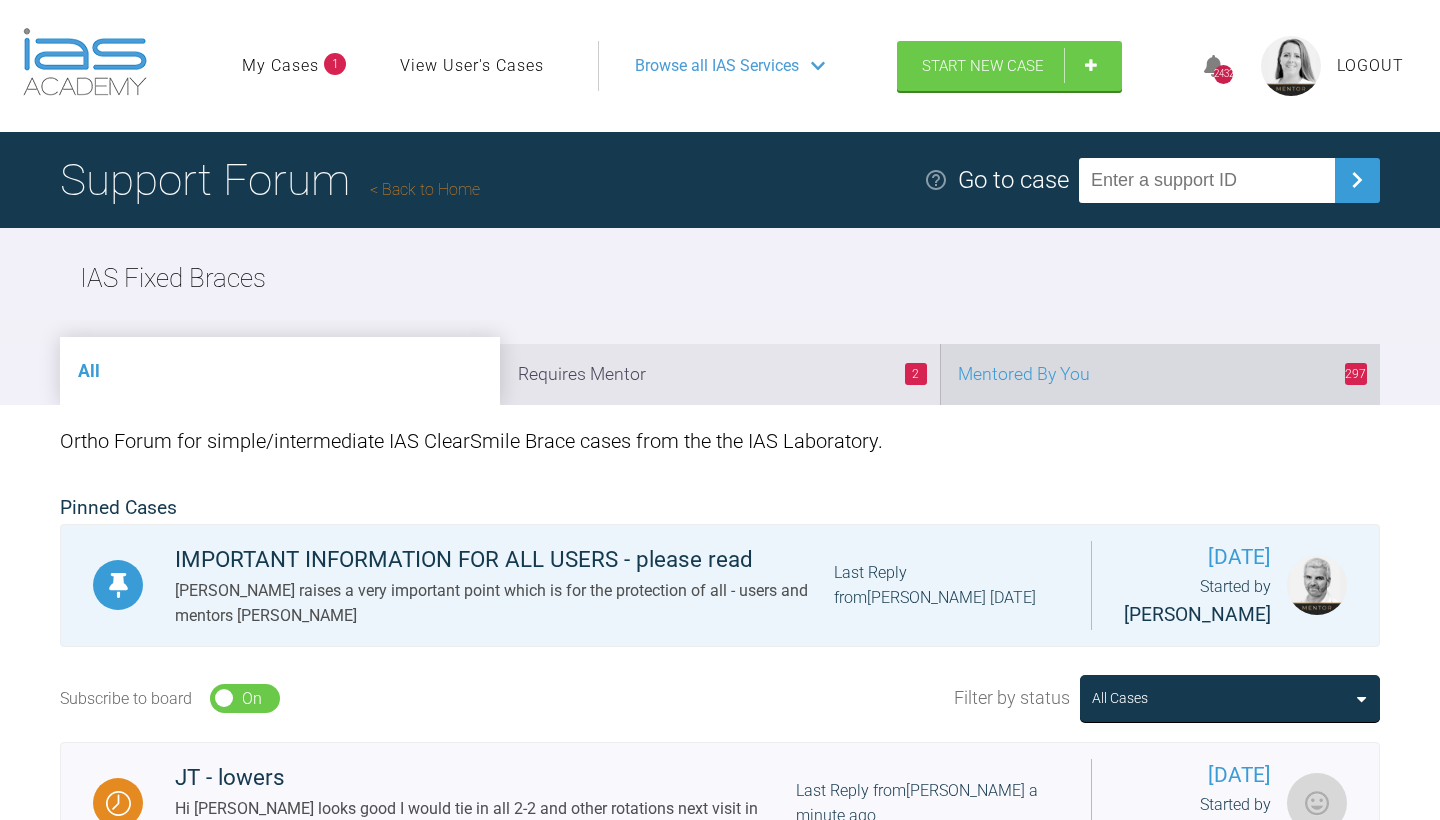 click on "297 Mentored By You" at bounding box center (1160, 374) 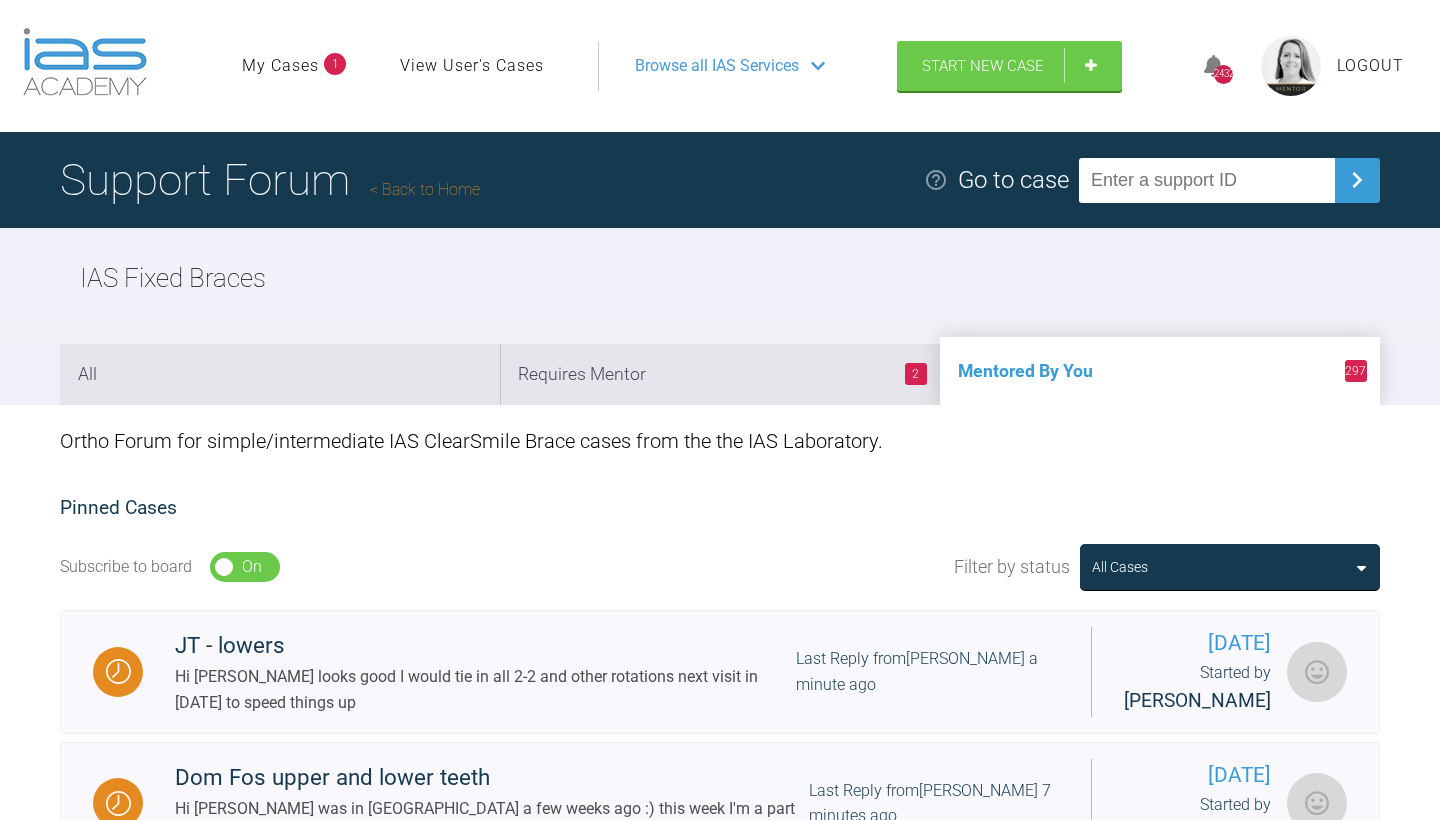 scroll, scrollTop: 0, scrollLeft: 0, axis: both 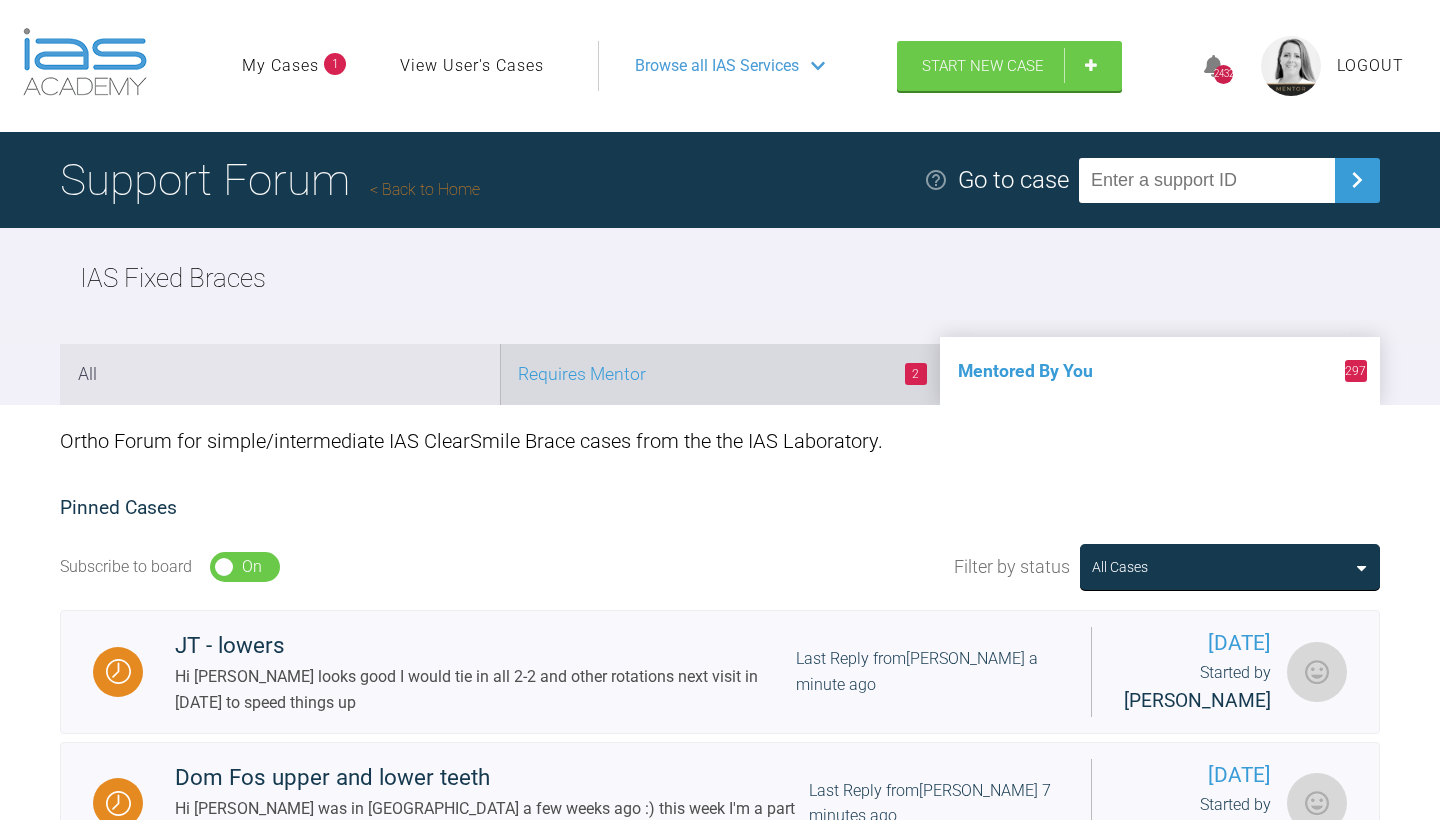 click on "2 Requires Mentor" at bounding box center (720, 374) 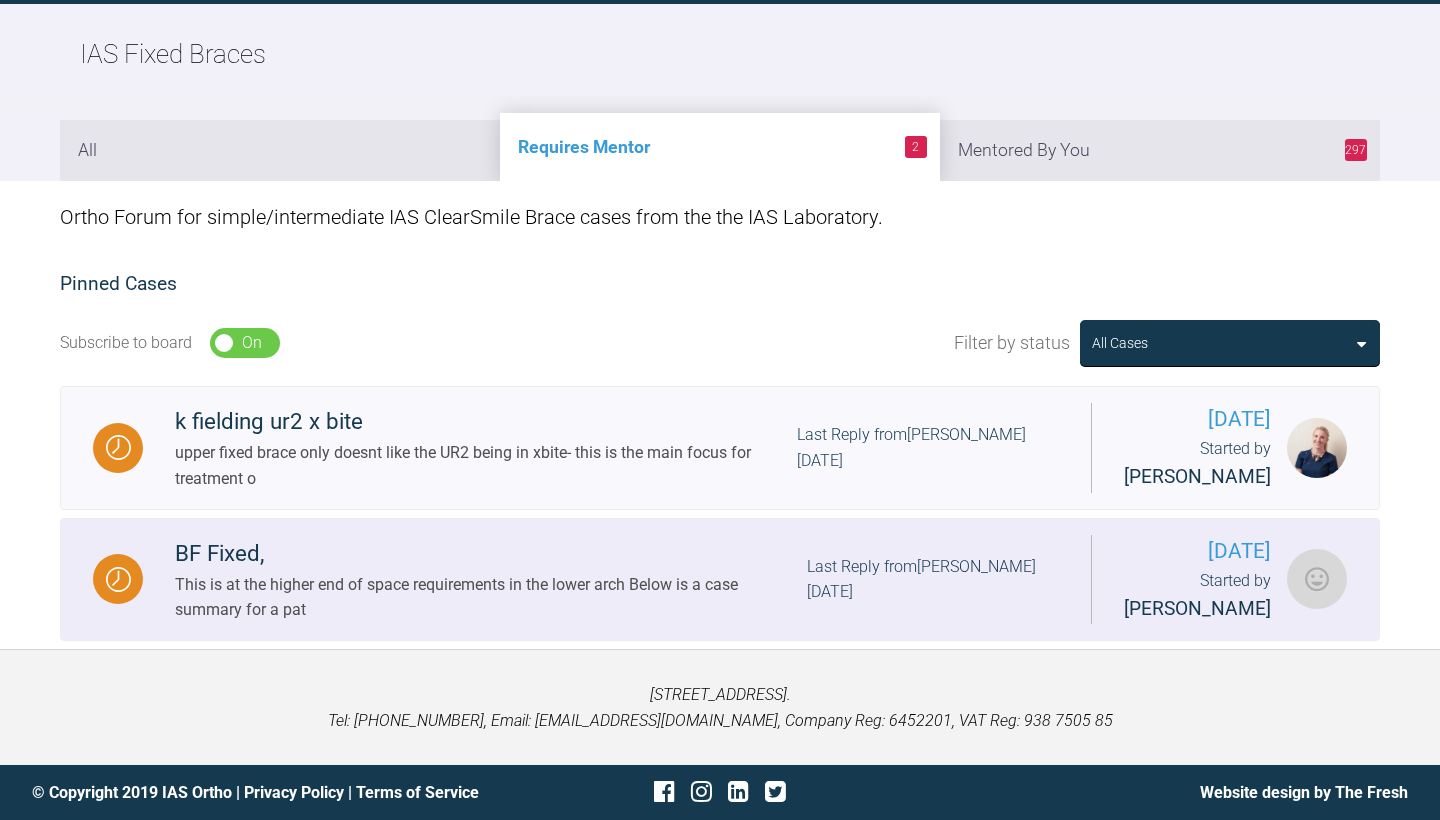 scroll, scrollTop: 323, scrollLeft: 0, axis: vertical 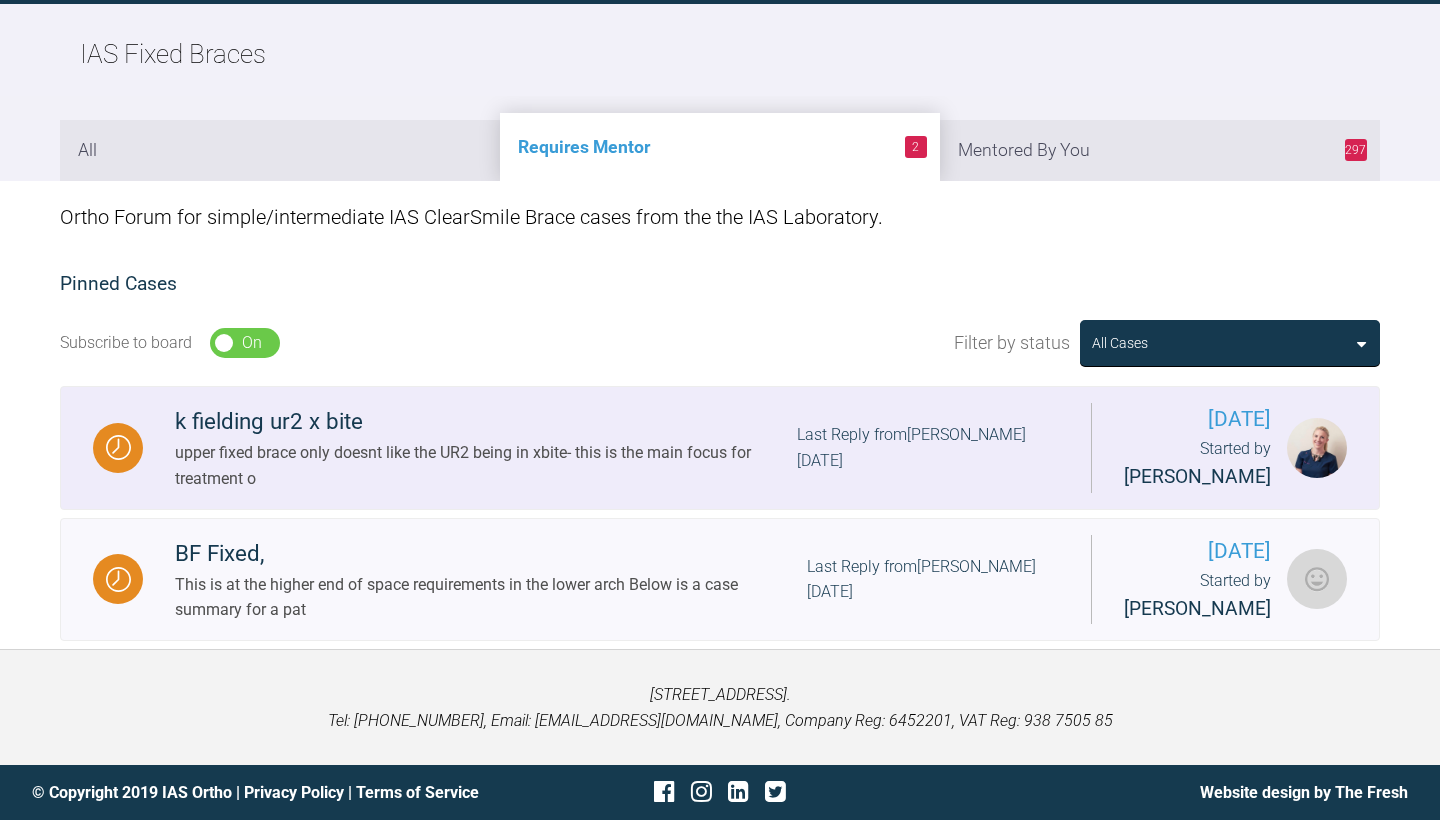 click on "Last Reply from  [PERSON_NAME]   [DATE]" at bounding box center [928, 447] 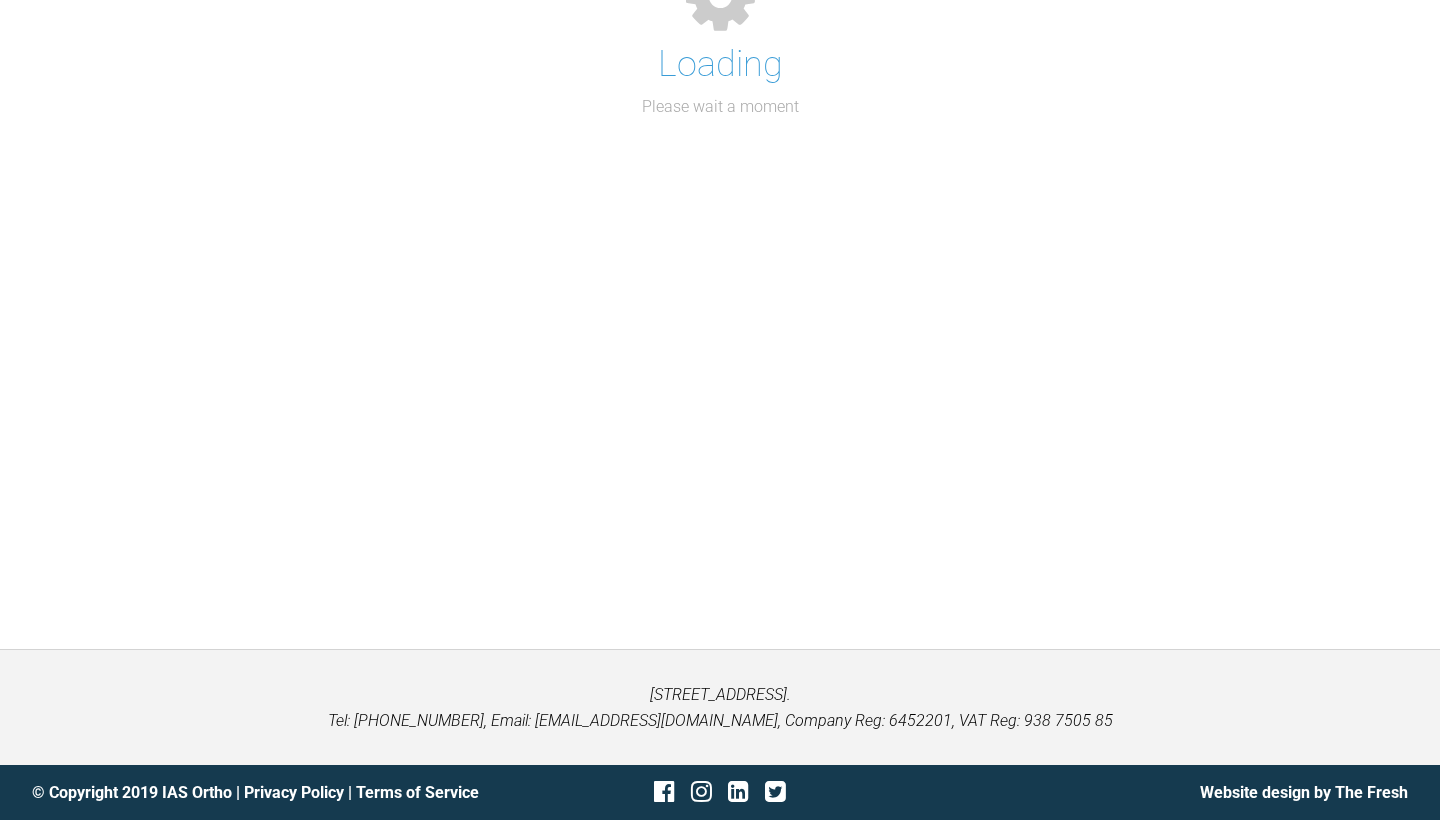 scroll, scrollTop: 320, scrollLeft: 0, axis: vertical 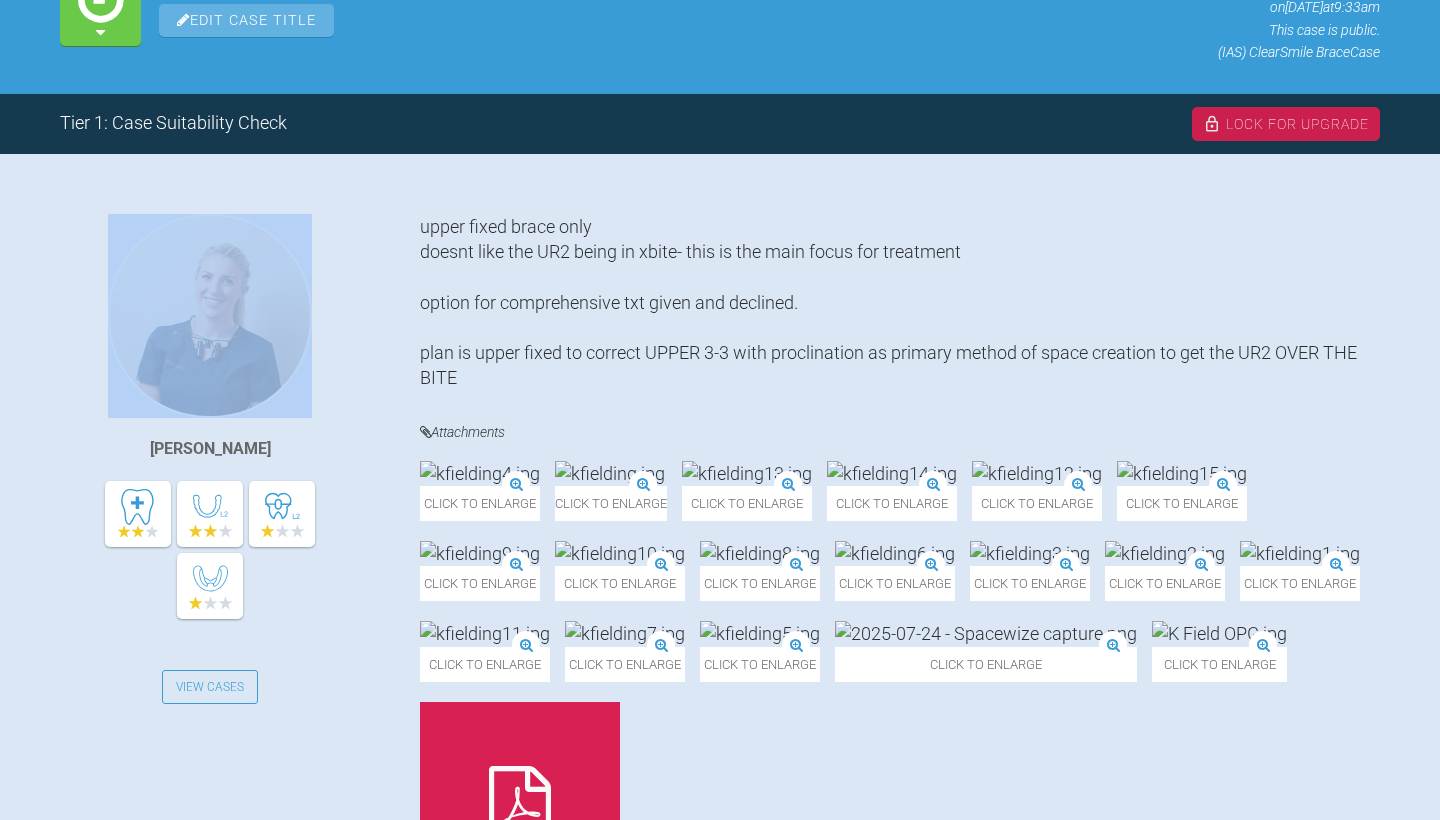 click on "[PERSON_NAME] View Cases" at bounding box center [240, 590] 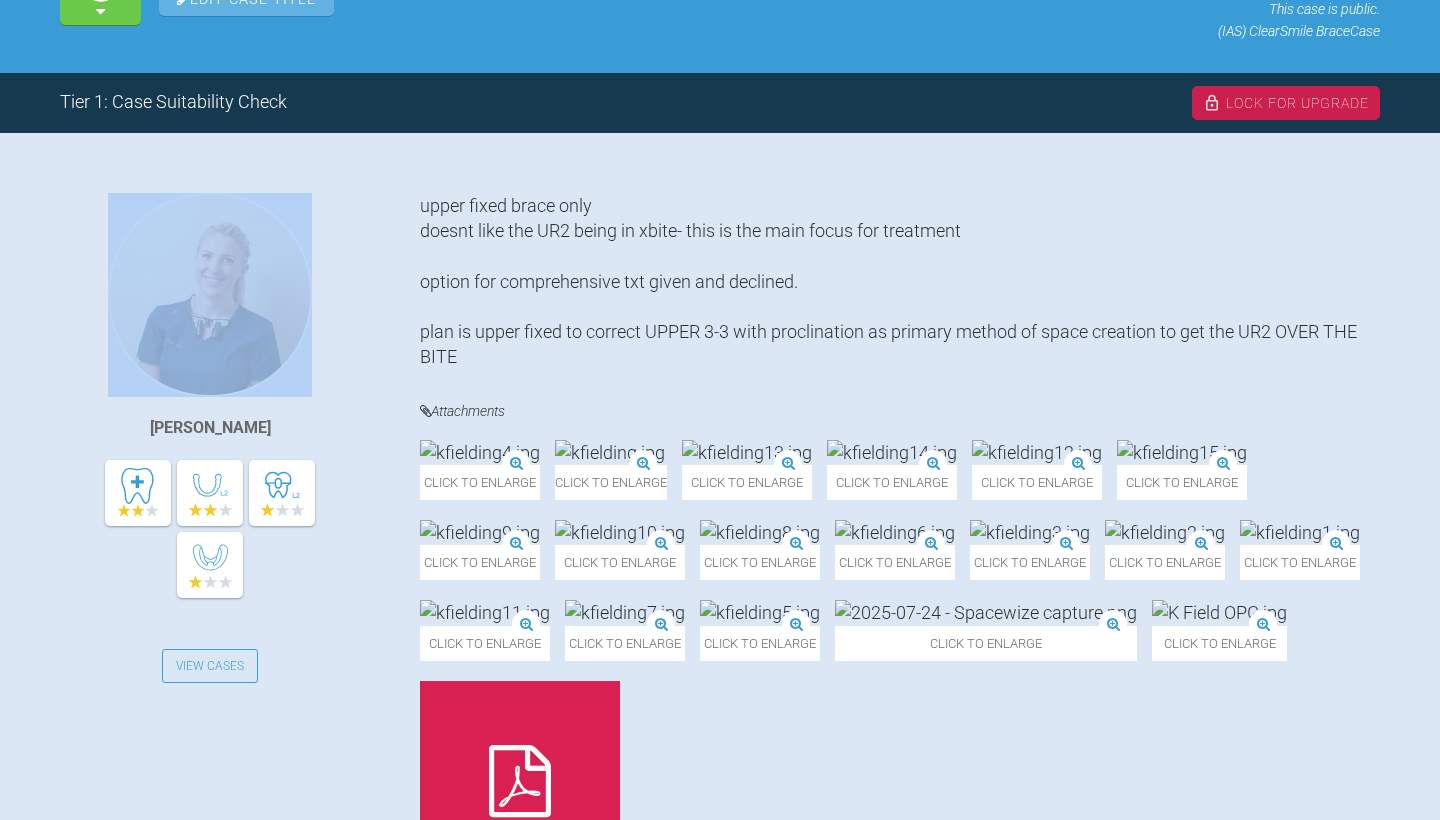 scroll, scrollTop: 344, scrollLeft: 0, axis: vertical 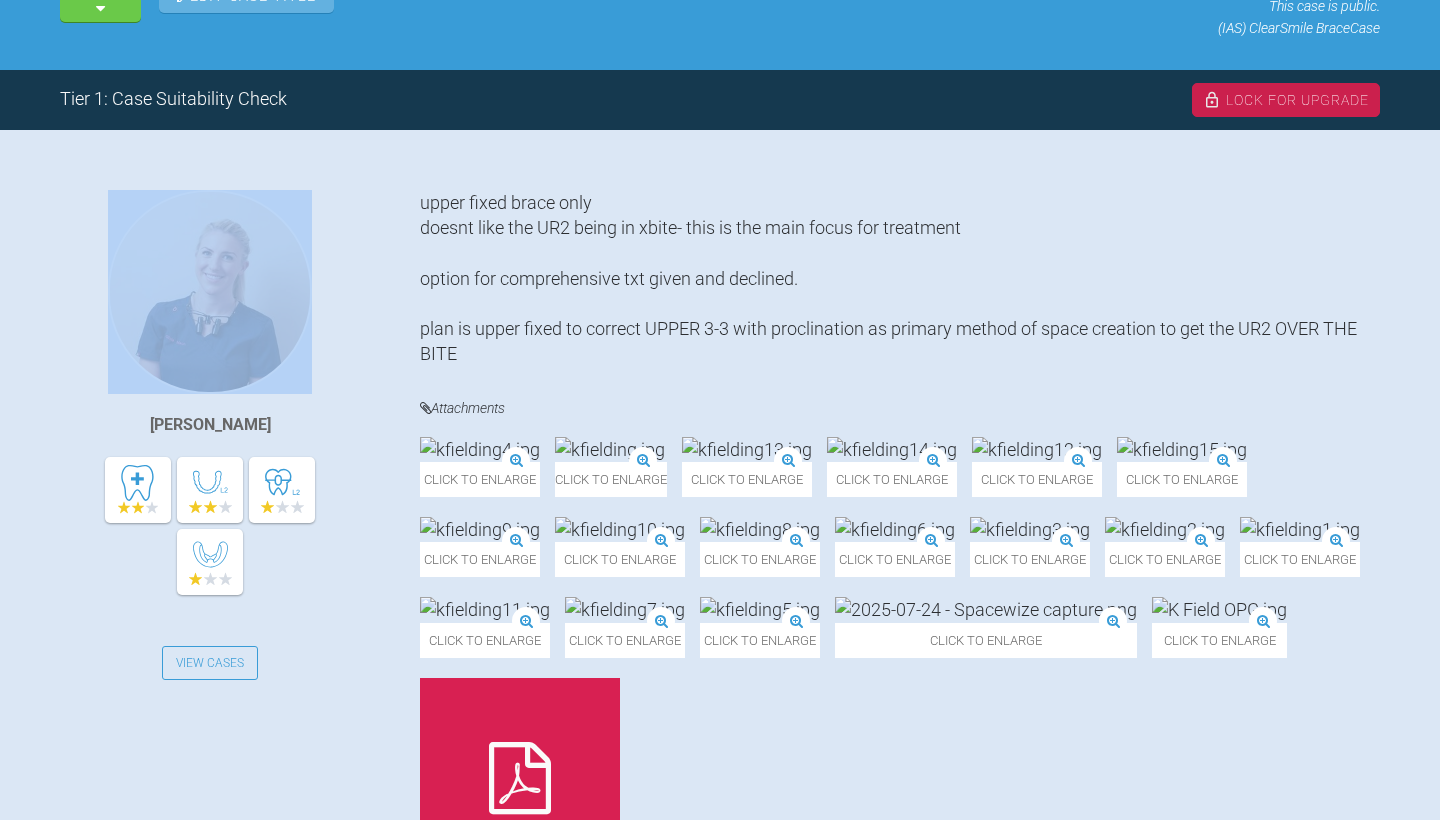 click on "[PERSON_NAME] View Cases" at bounding box center (240, 566) 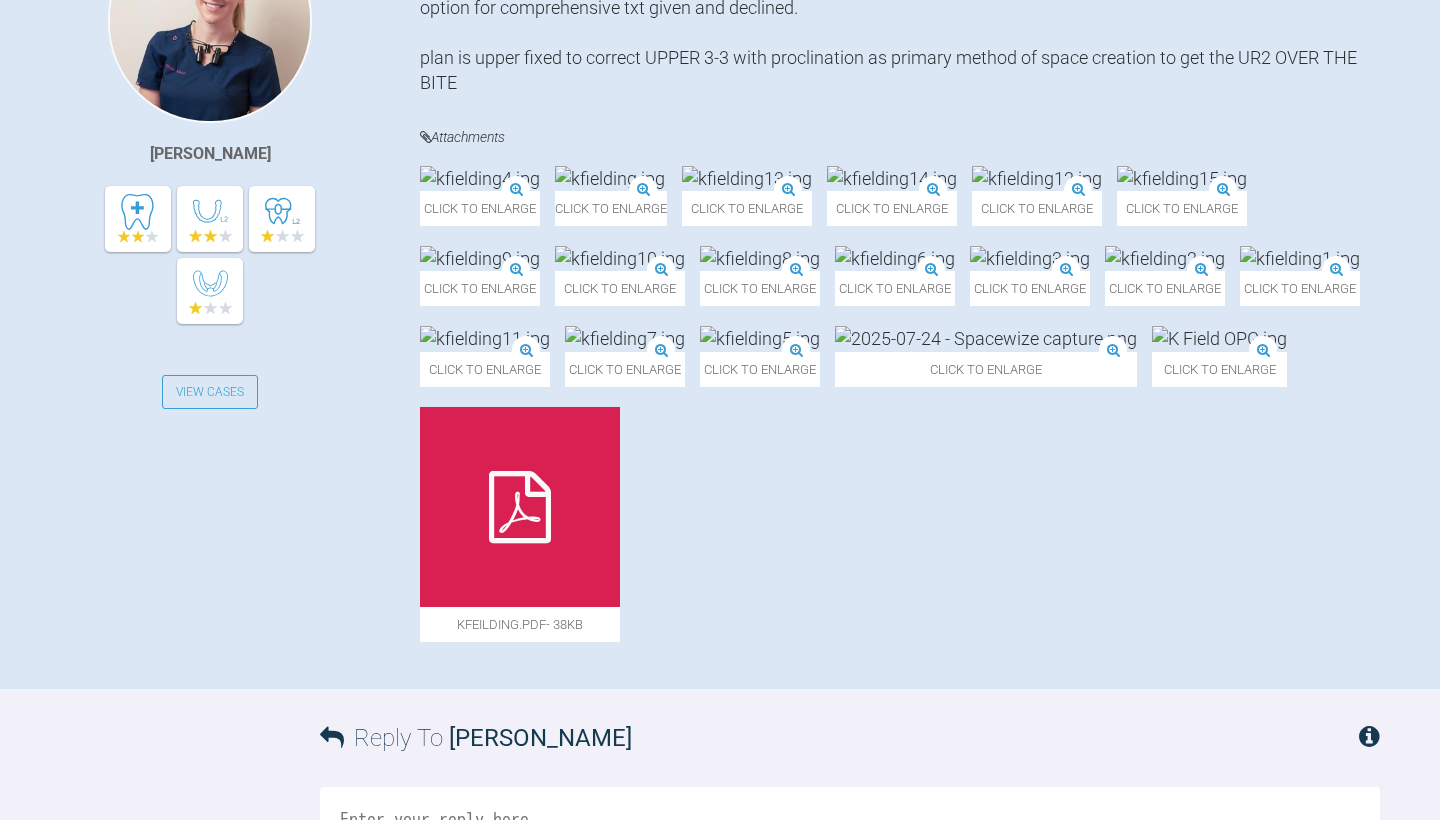 scroll, scrollTop: 625, scrollLeft: 0, axis: vertical 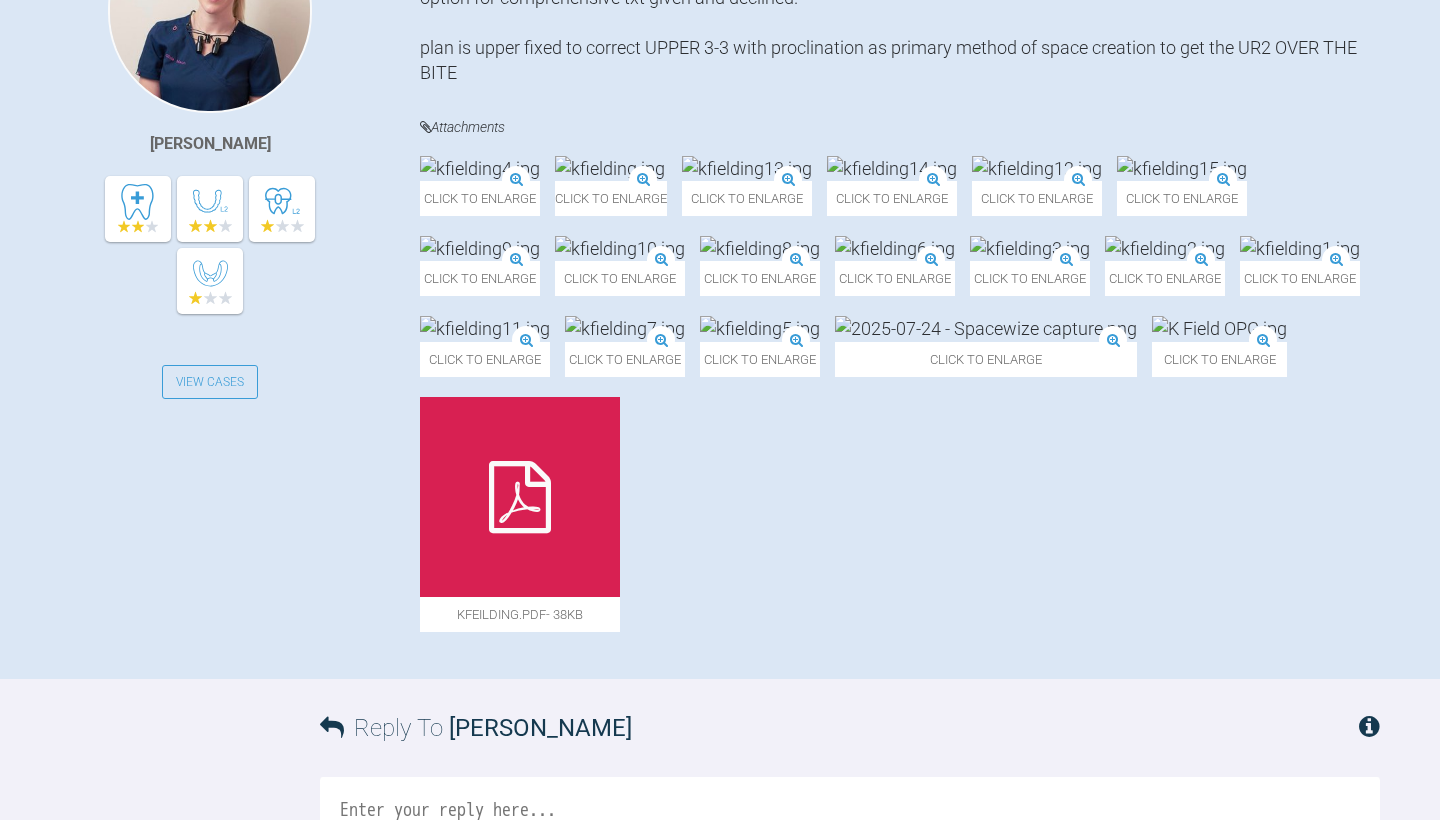 click at bounding box center [610, 168] 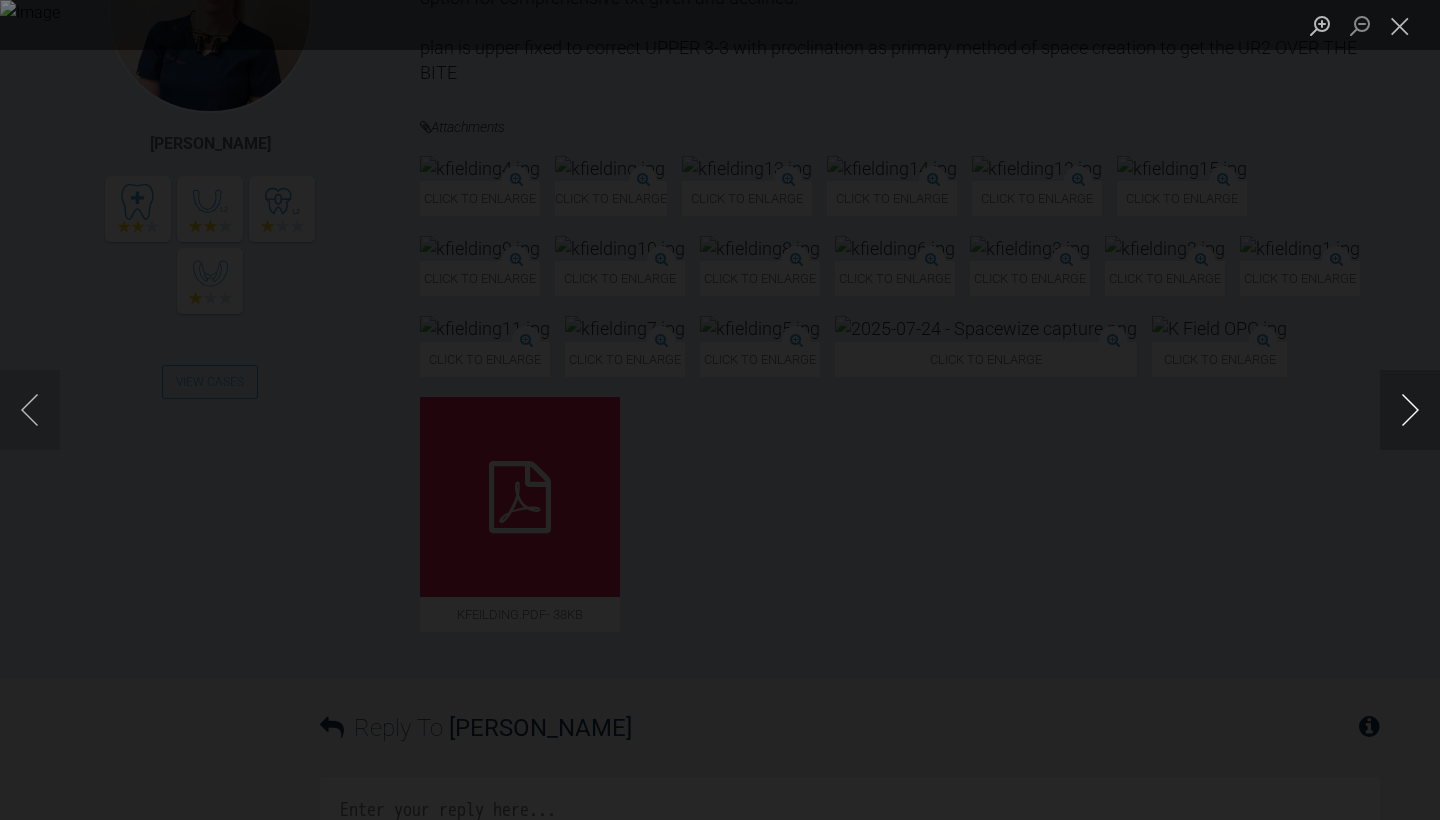 click at bounding box center [1410, 410] 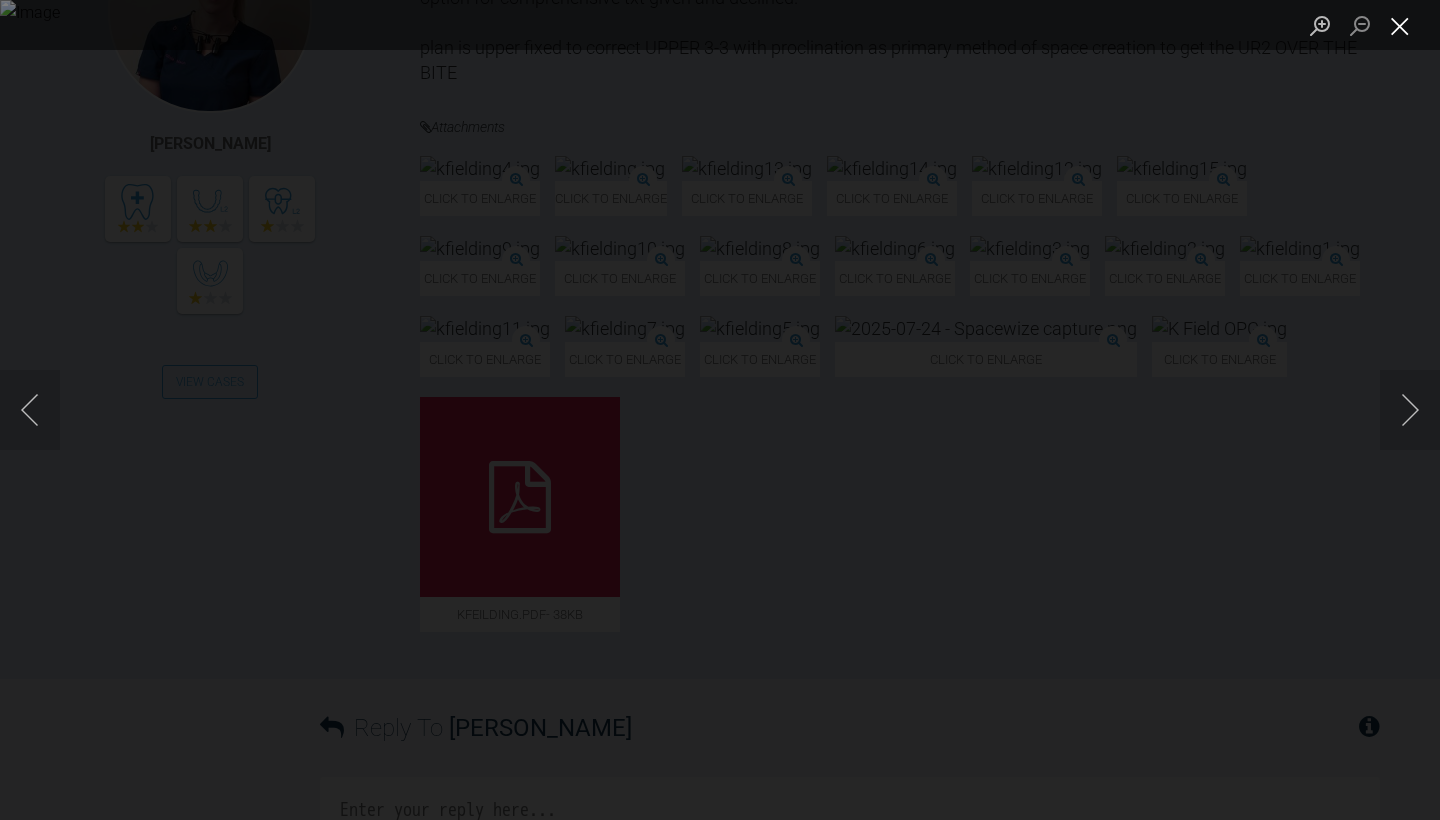 click at bounding box center [1400, 25] 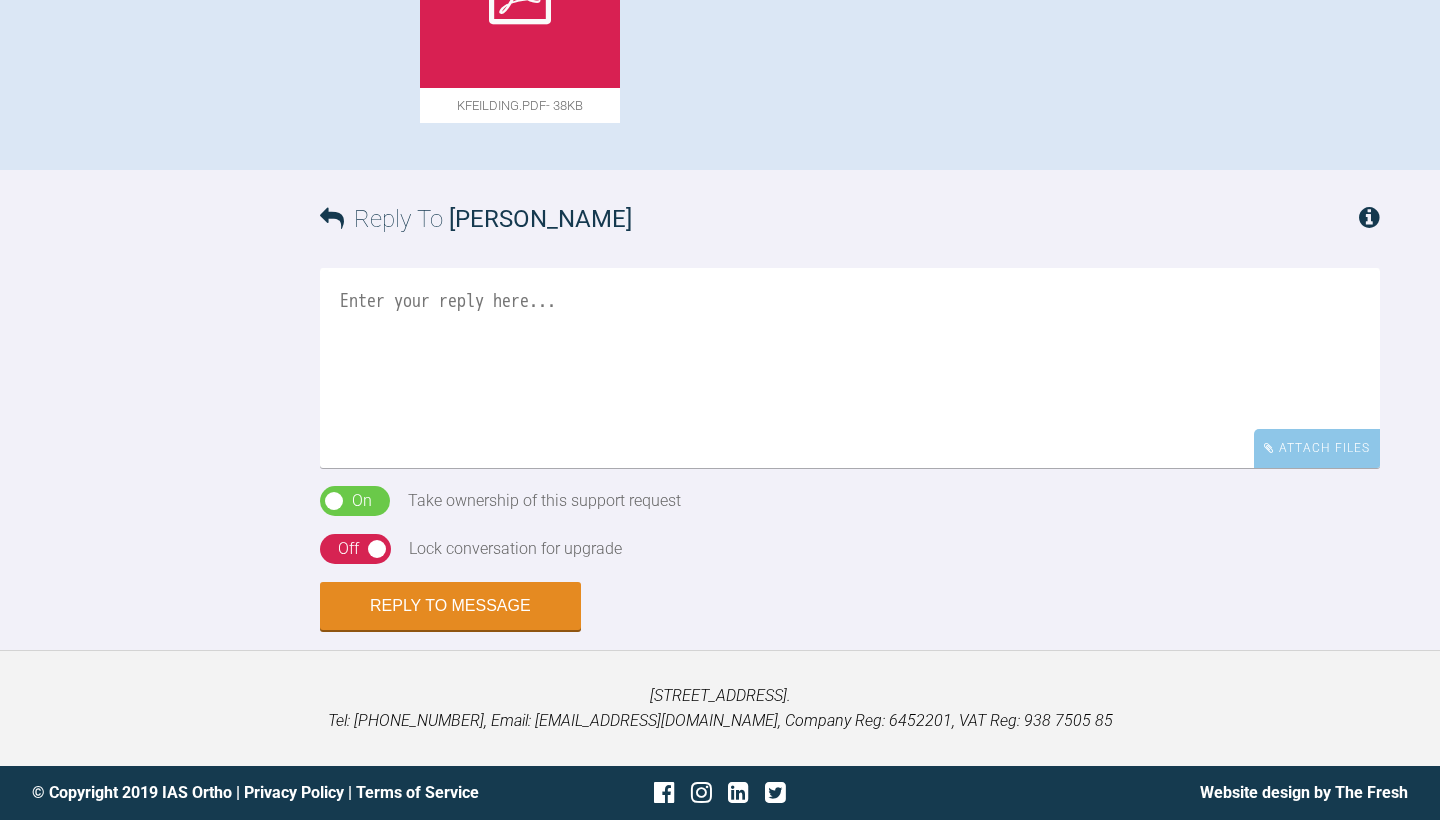 scroll, scrollTop: 2070, scrollLeft: 0, axis: vertical 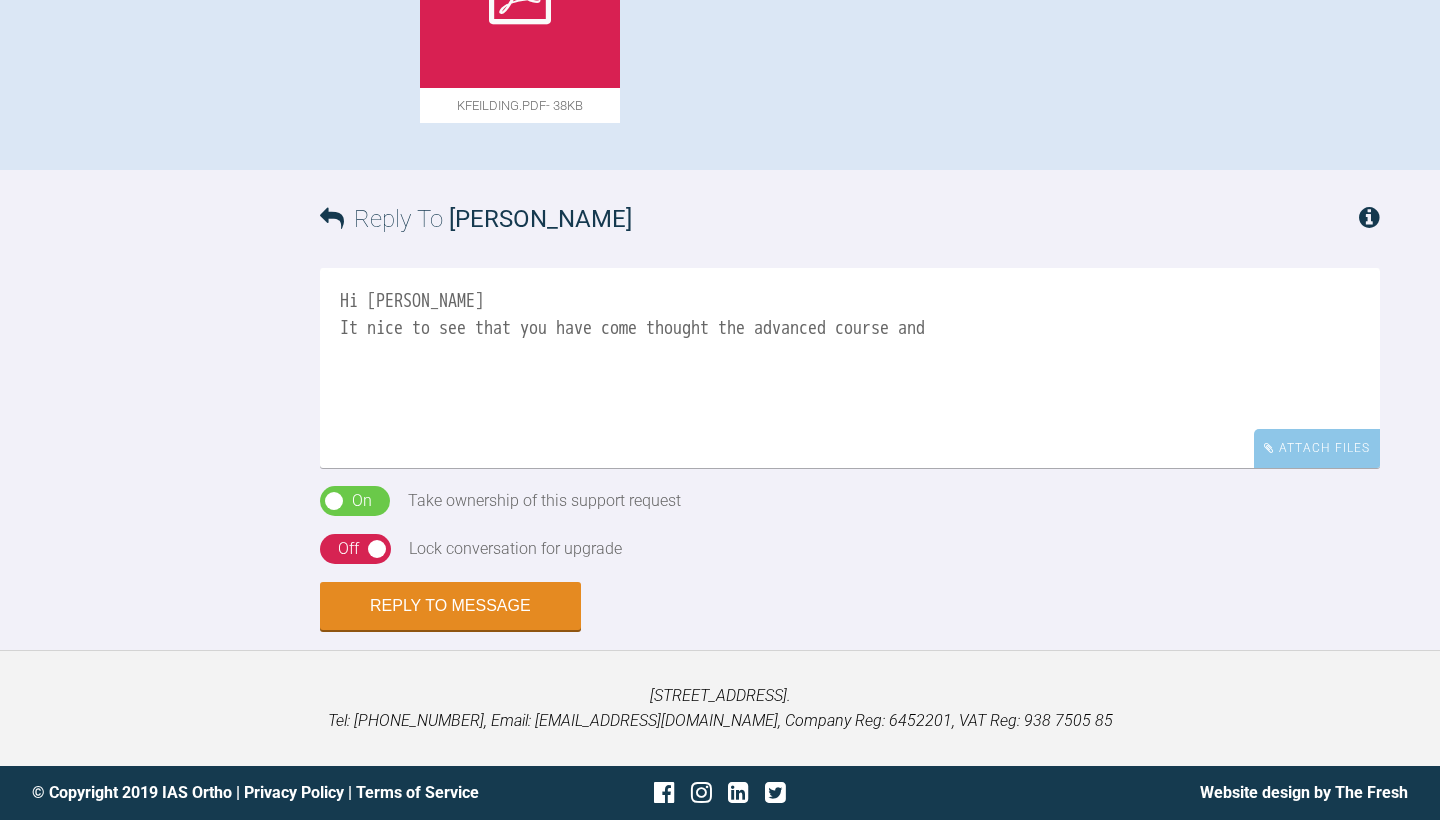 click on "Hi [PERSON_NAME]
It nice to see that you have come thought the advanced course and" at bounding box center (850, 368) 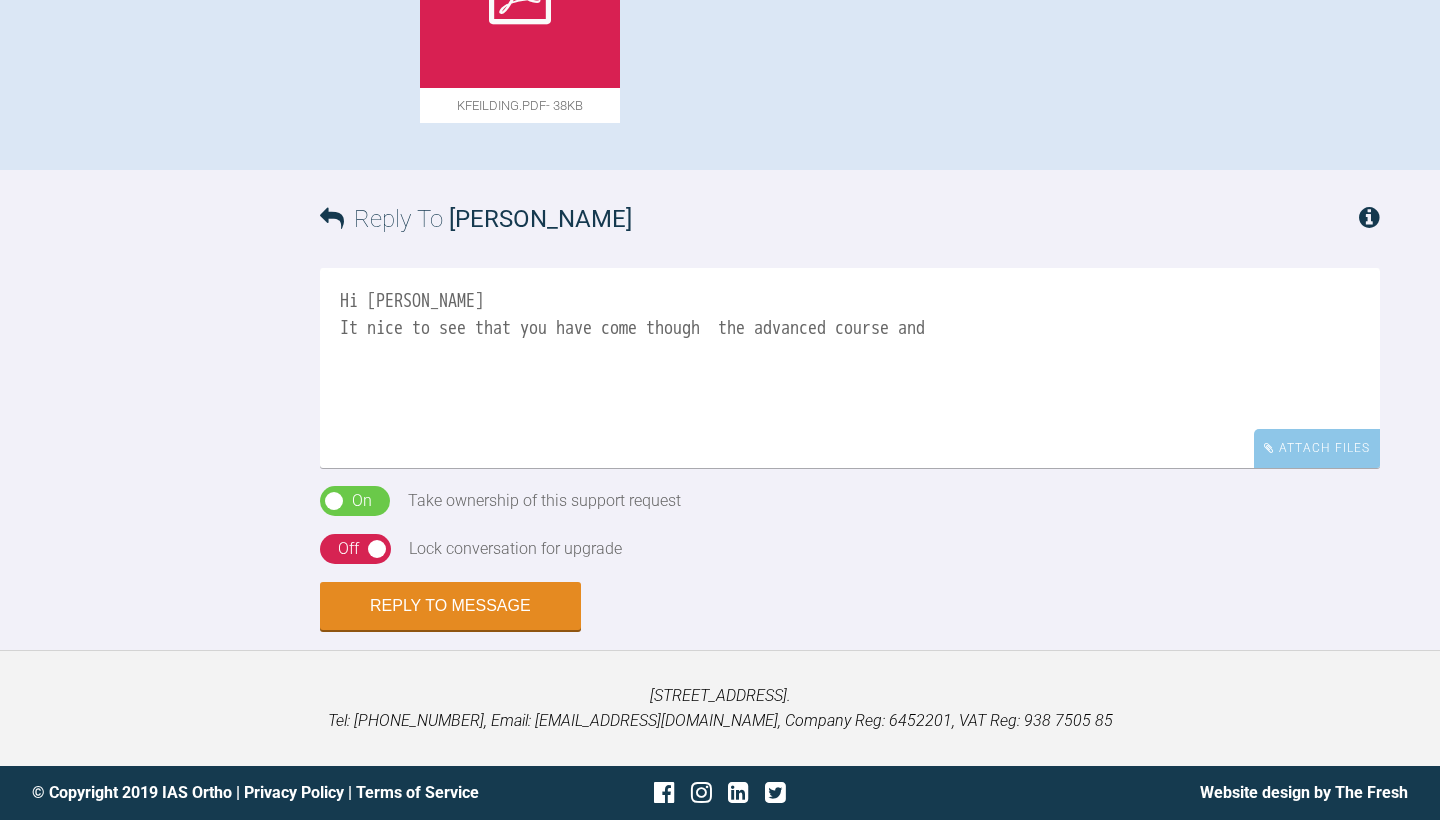 click on "Hi [PERSON_NAME]
It nice to see that you have come though  the advanced course and" at bounding box center (850, 368) 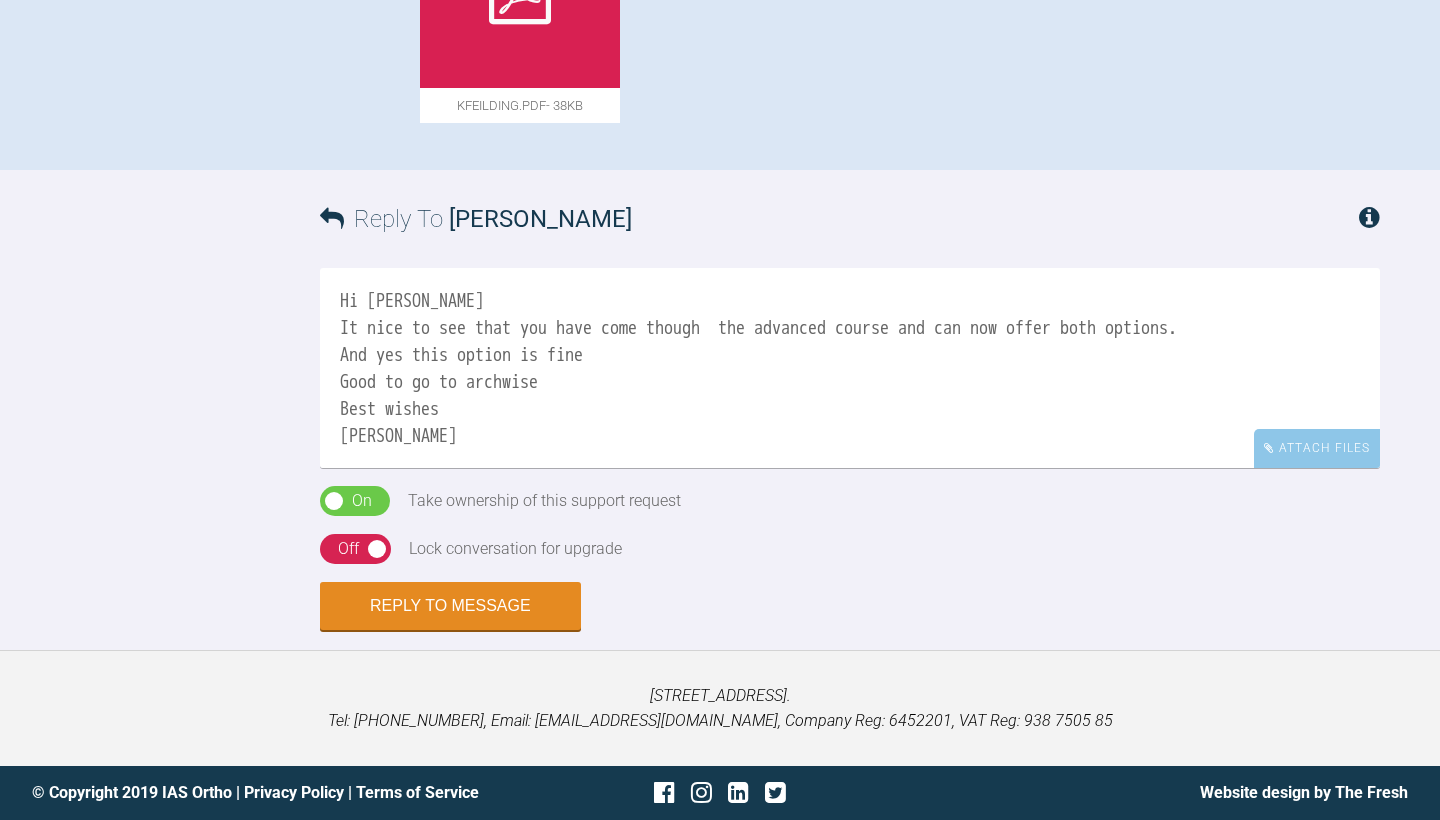 type on "Hi [PERSON_NAME]
It nice to see that you have come though  the advanced course and can now offer both options.
And yes this option is fine
Good to go to archwise
Best wishes
[PERSON_NAME]" 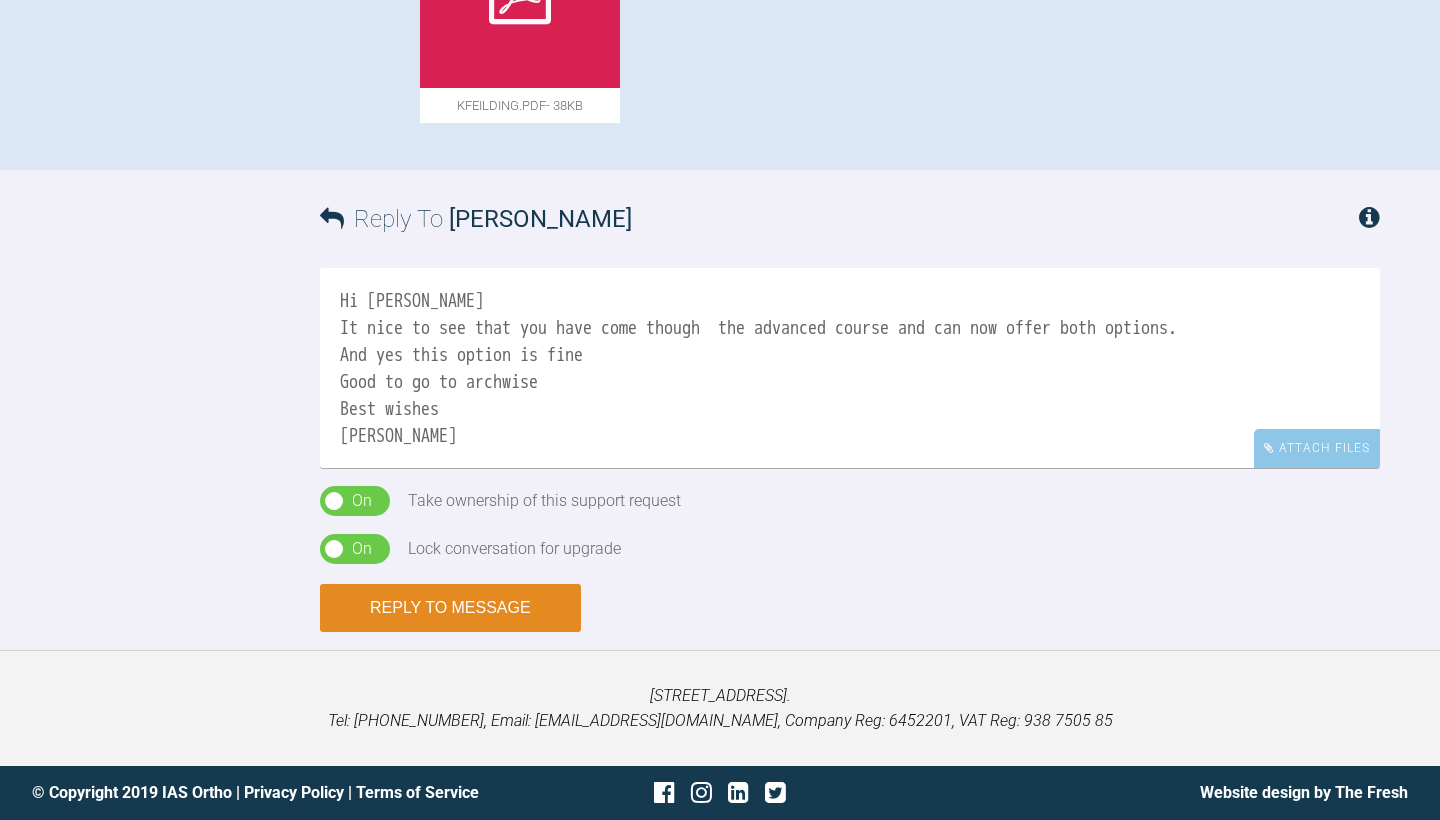 click on "Reply to Message" at bounding box center (450, 608) 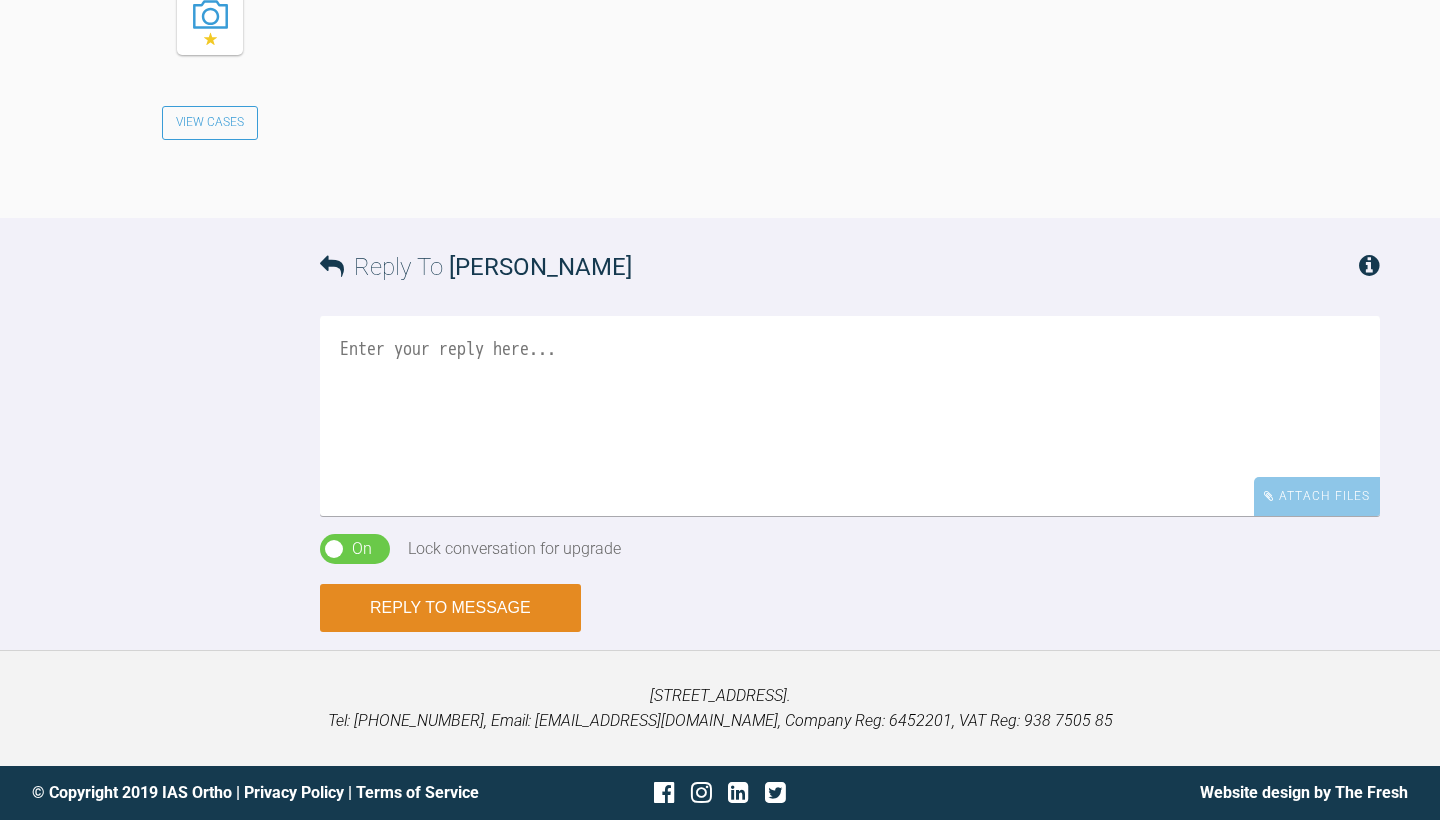 scroll, scrollTop: 2711, scrollLeft: 0, axis: vertical 